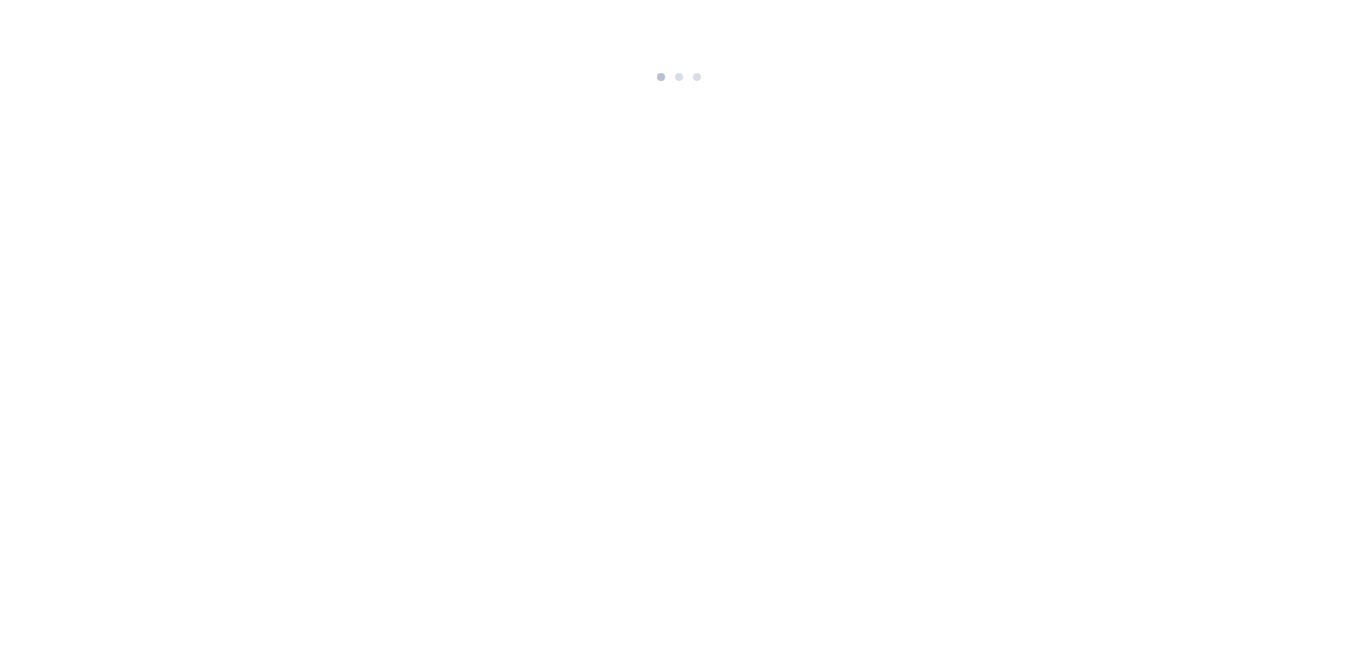 scroll, scrollTop: 0, scrollLeft: 0, axis: both 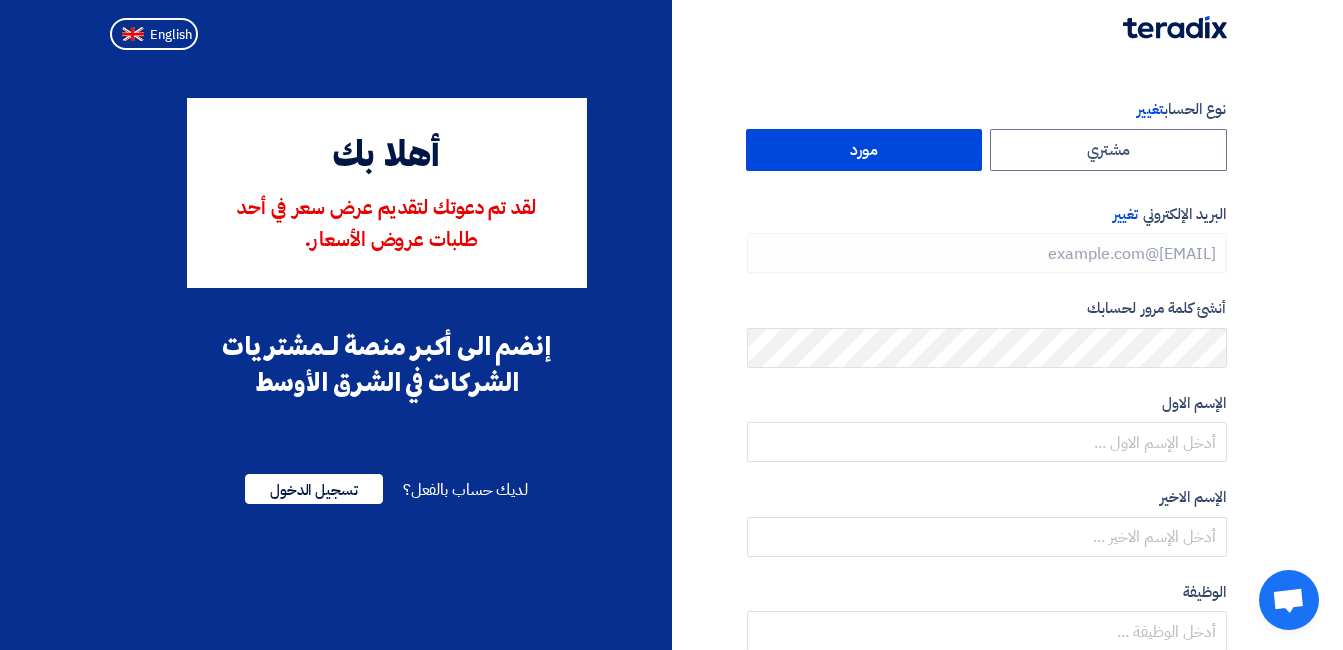 type on "+[COUNTRY_CODE] [PHONE]" 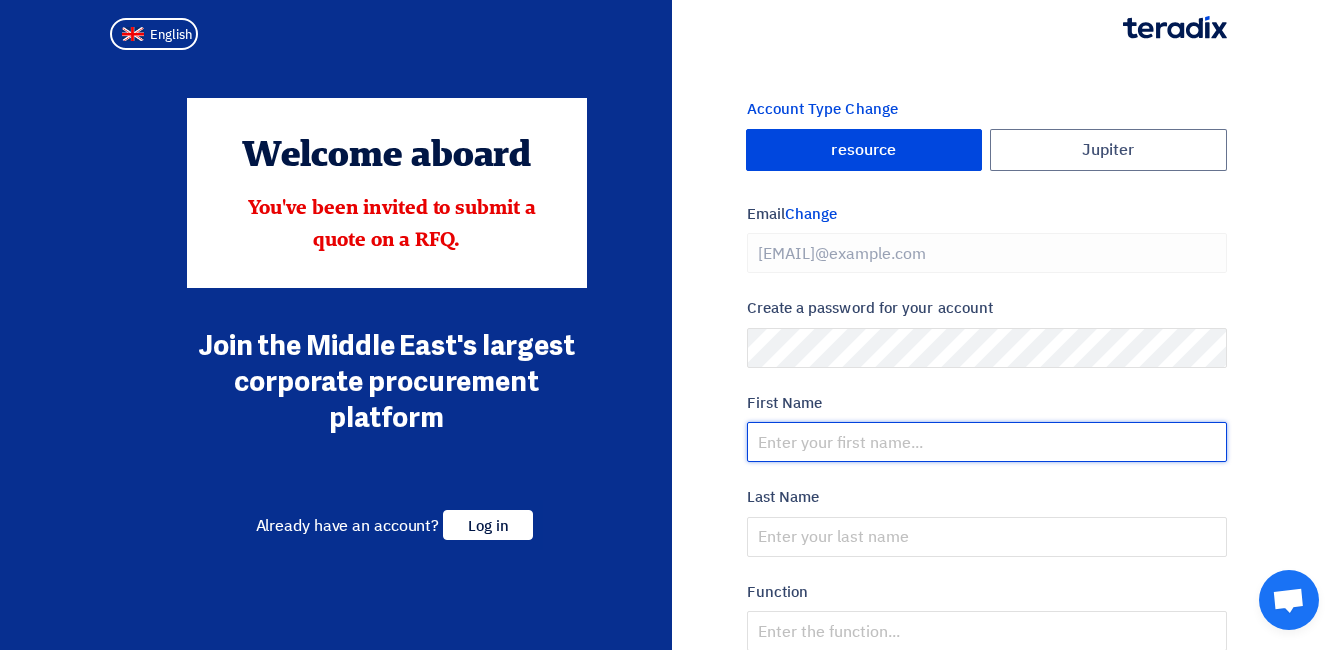 click at bounding box center [987, 442] 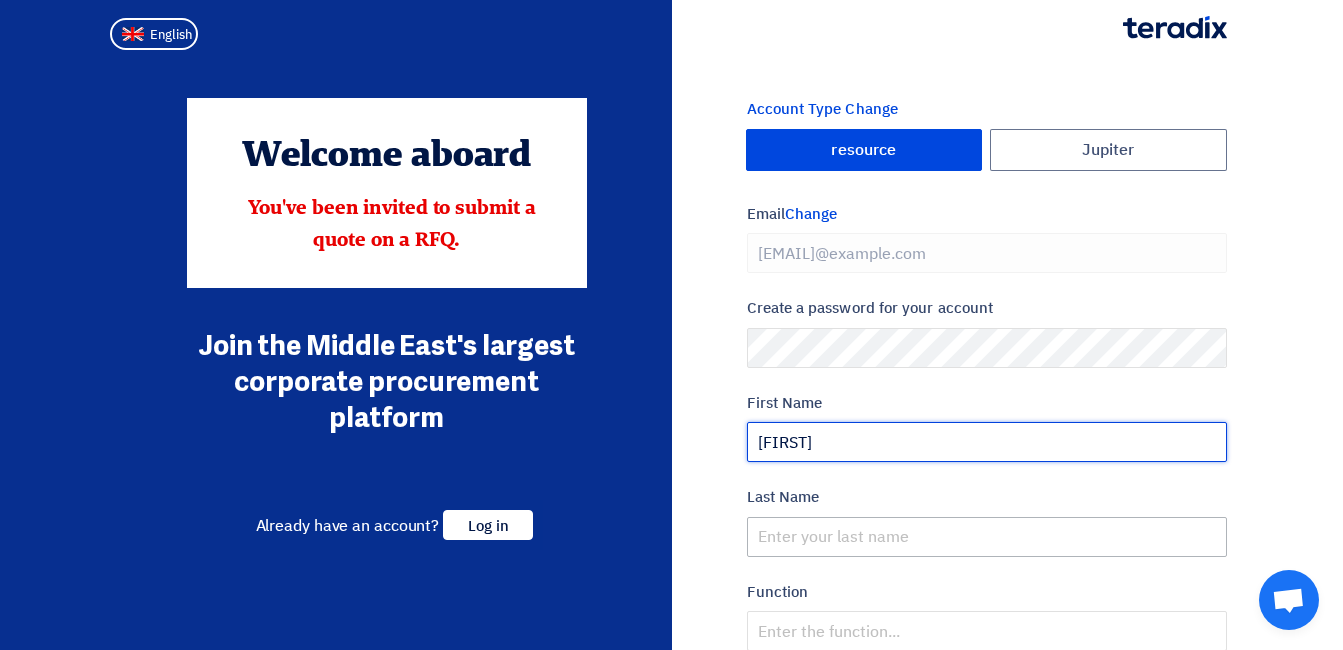 type on "[FIRST]" 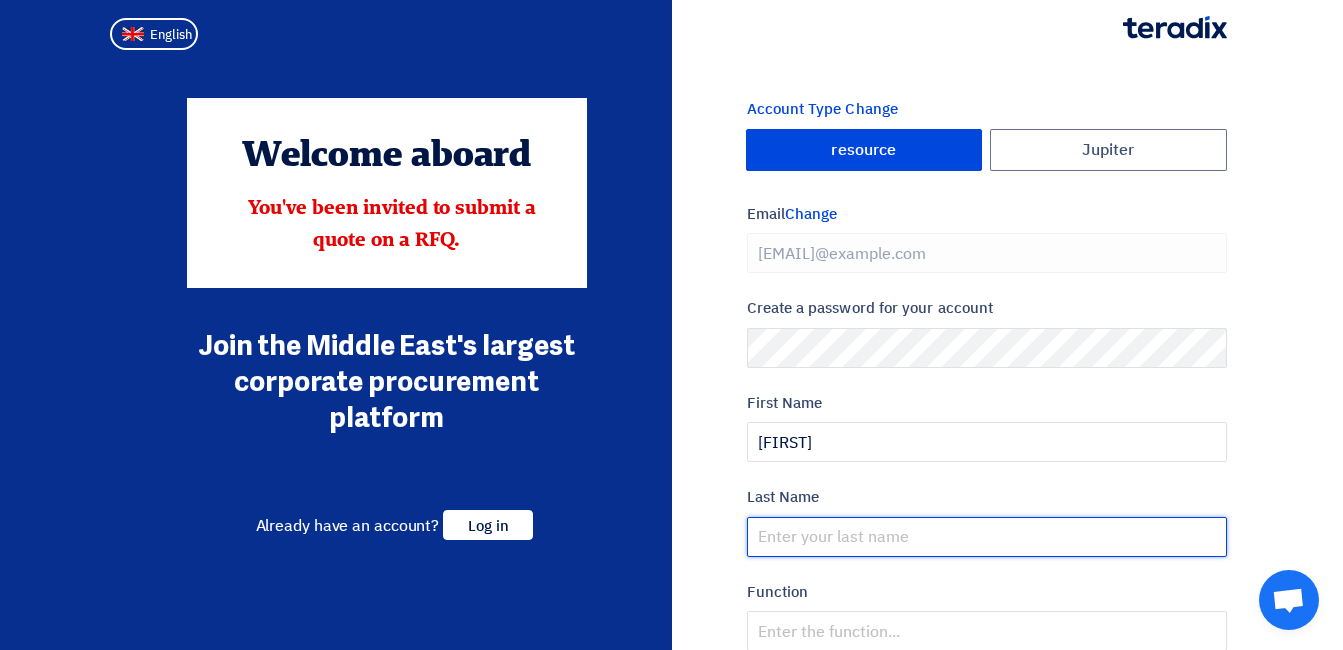 click at bounding box center [987, 537] 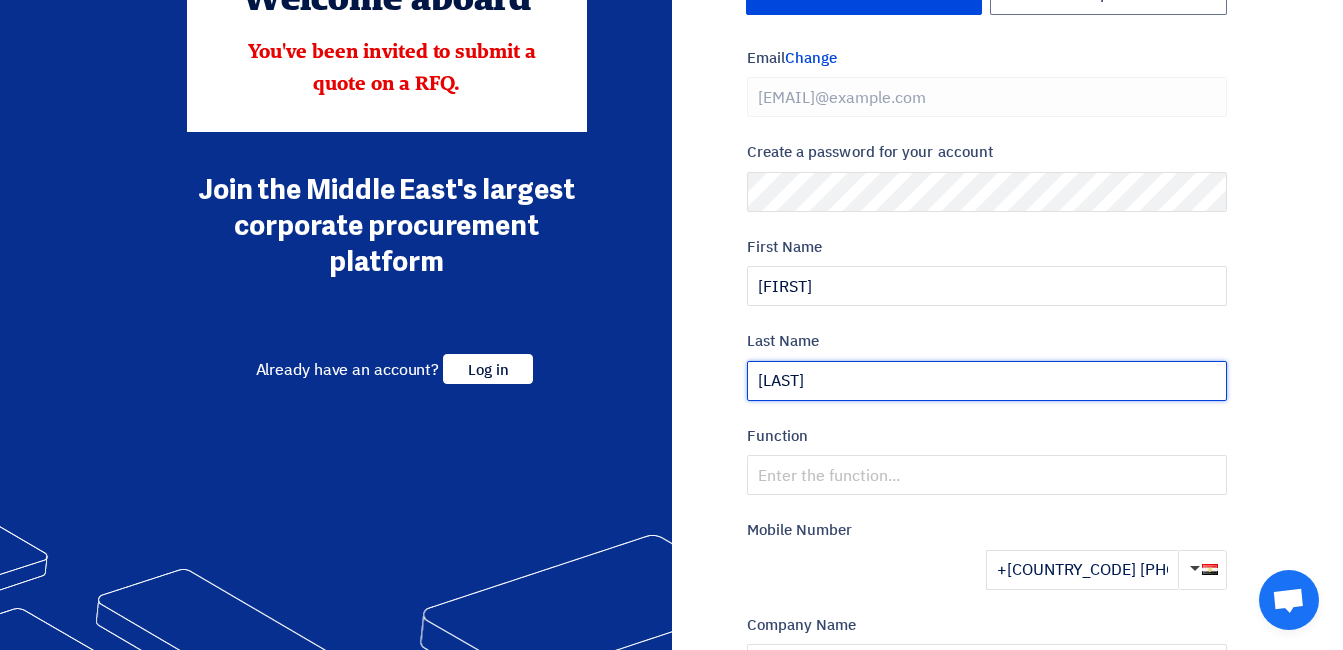 scroll, scrollTop: 184, scrollLeft: 0, axis: vertical 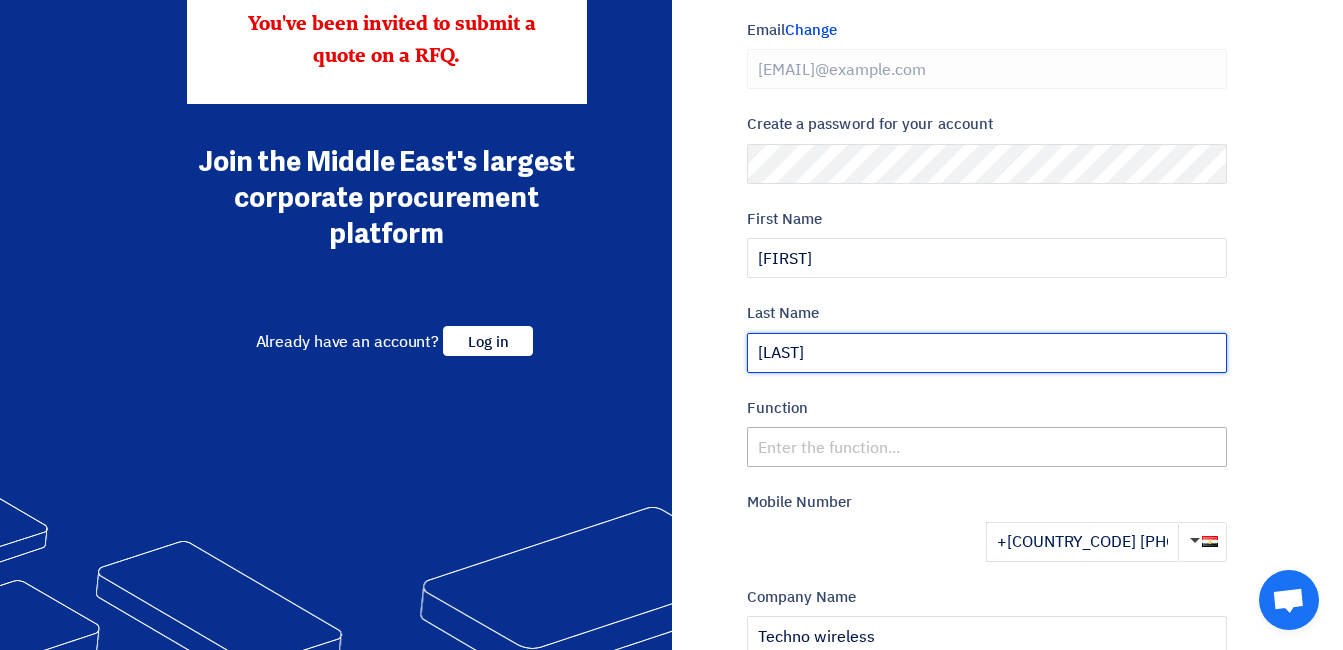 type on "[LAST]" 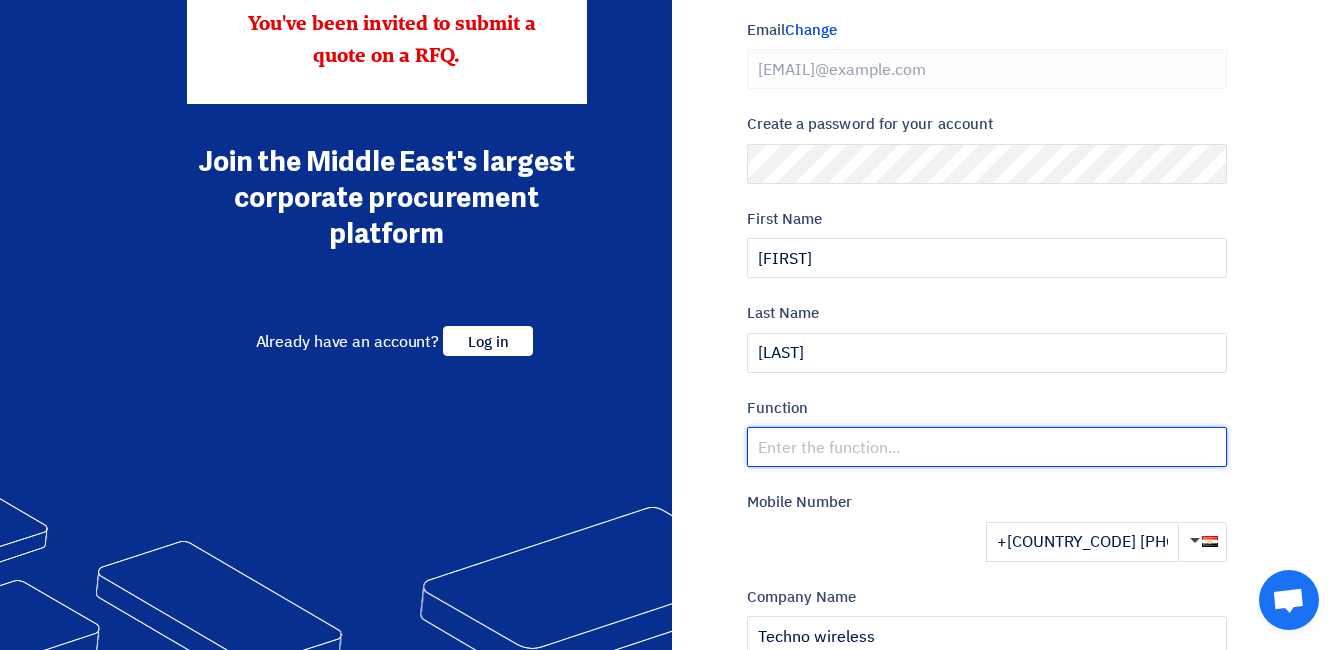 click at bounding box center [987, 447] 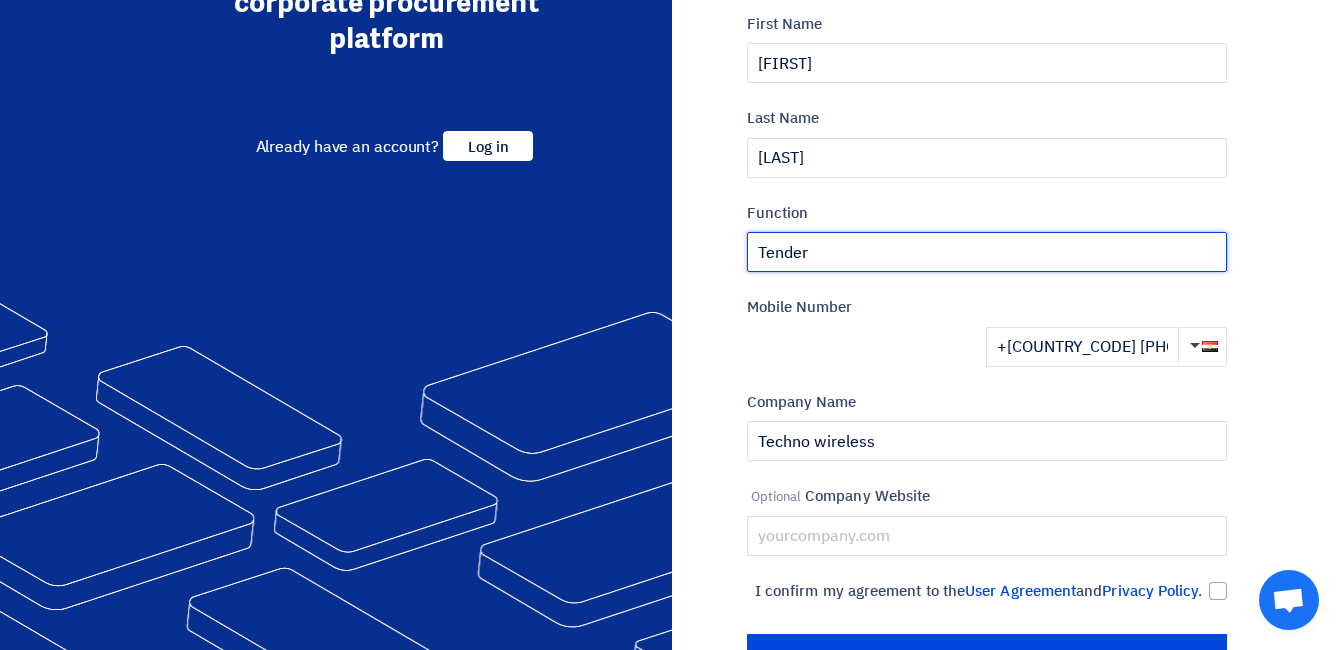 scroll, scrollTop: 403, scrollLeft: 0, axis: vertical 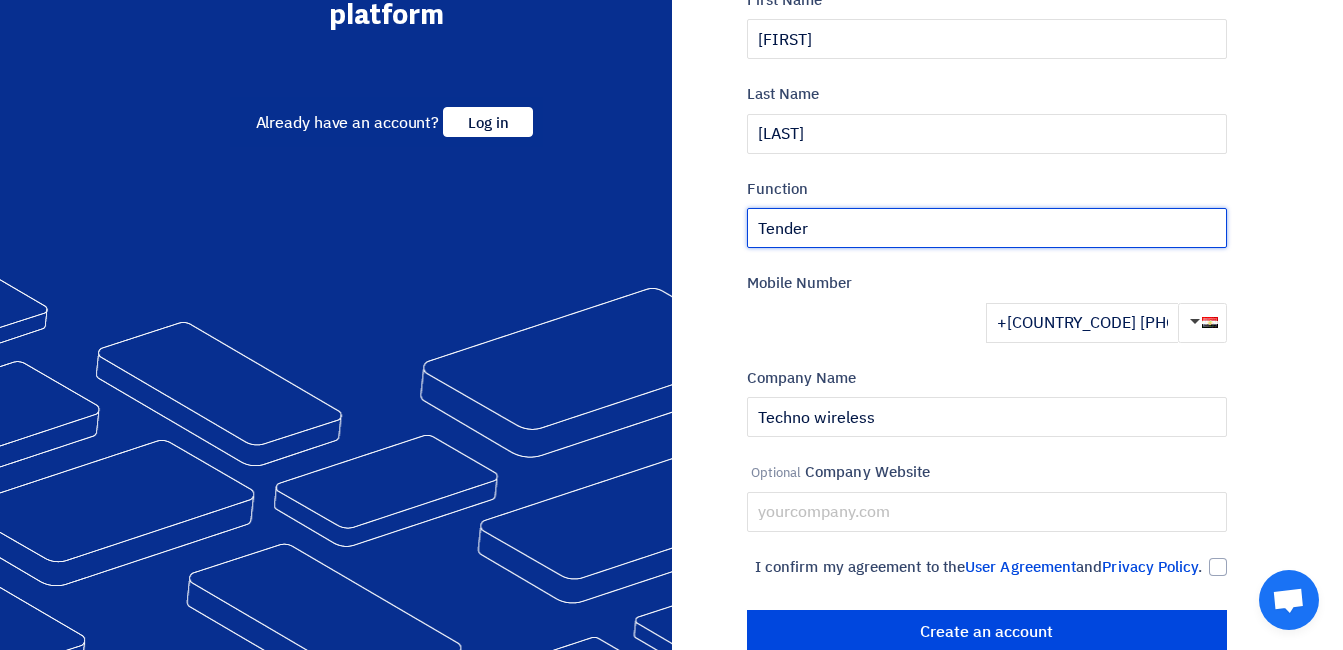 type on "Tender" 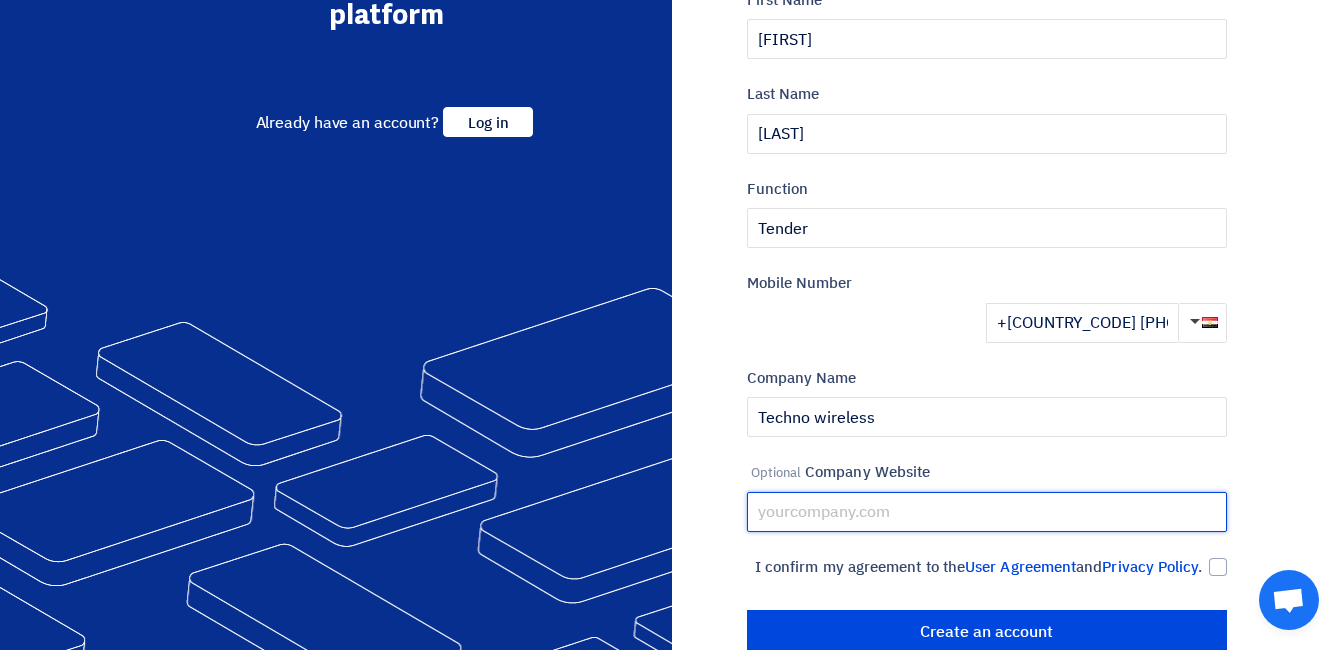 click at bounding box center (987, 512) 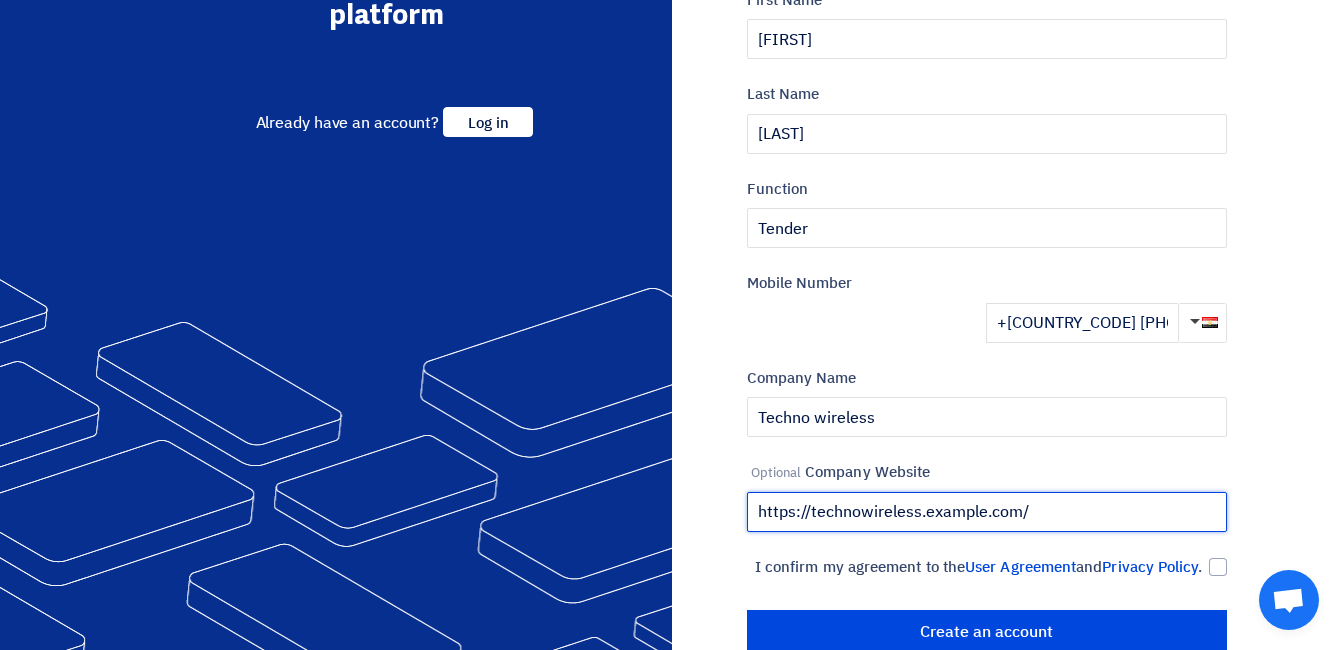scroll, scrollTop: 470, scrollLeft: 0, axis: vertical 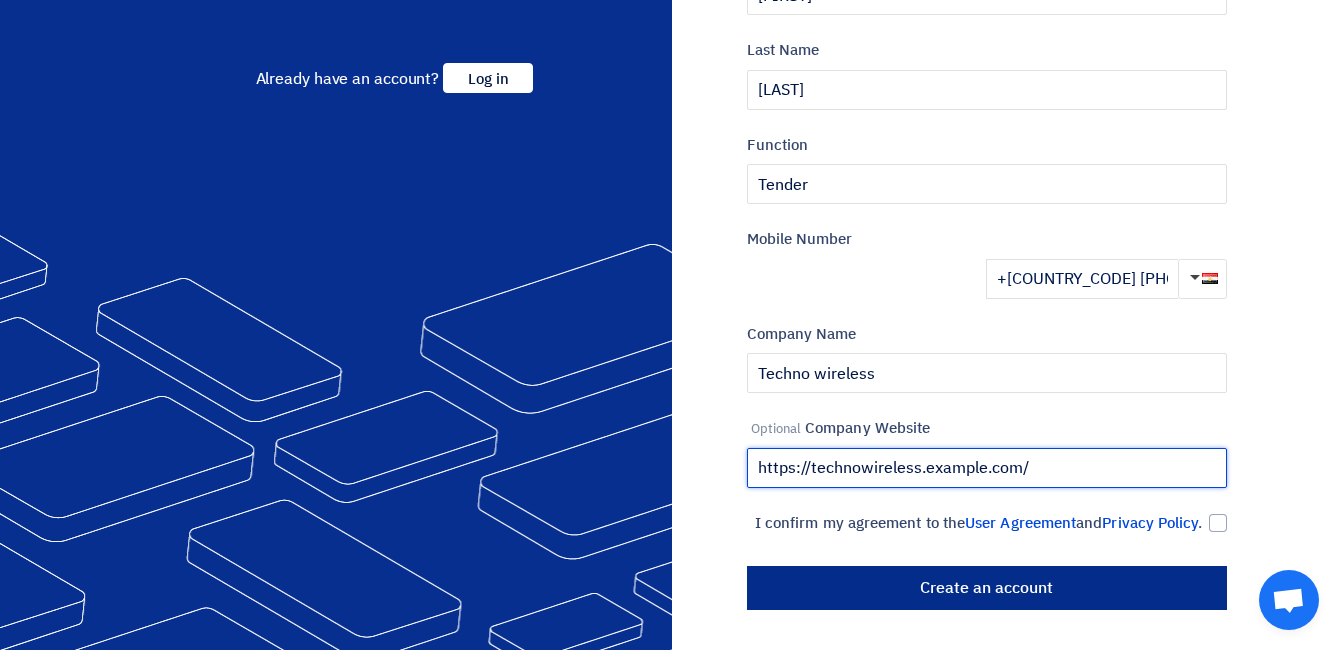 type on "https://technowireless.example.com/" 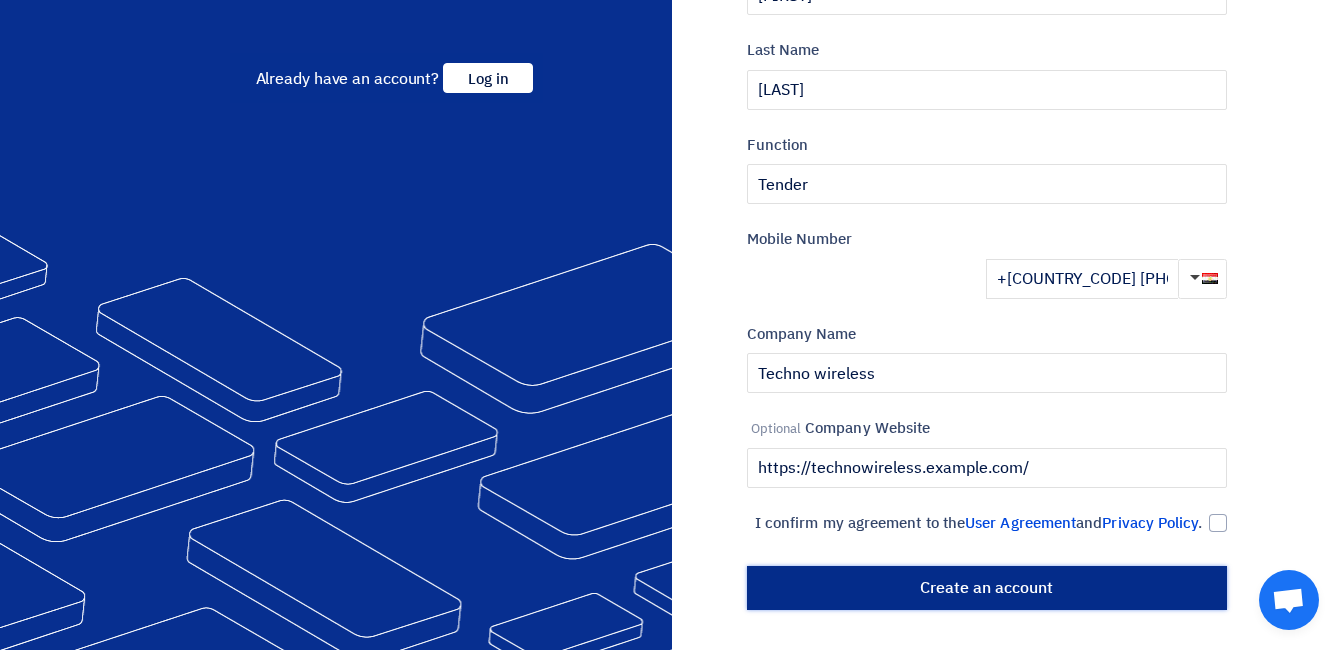 click on "أنشئ حساب" 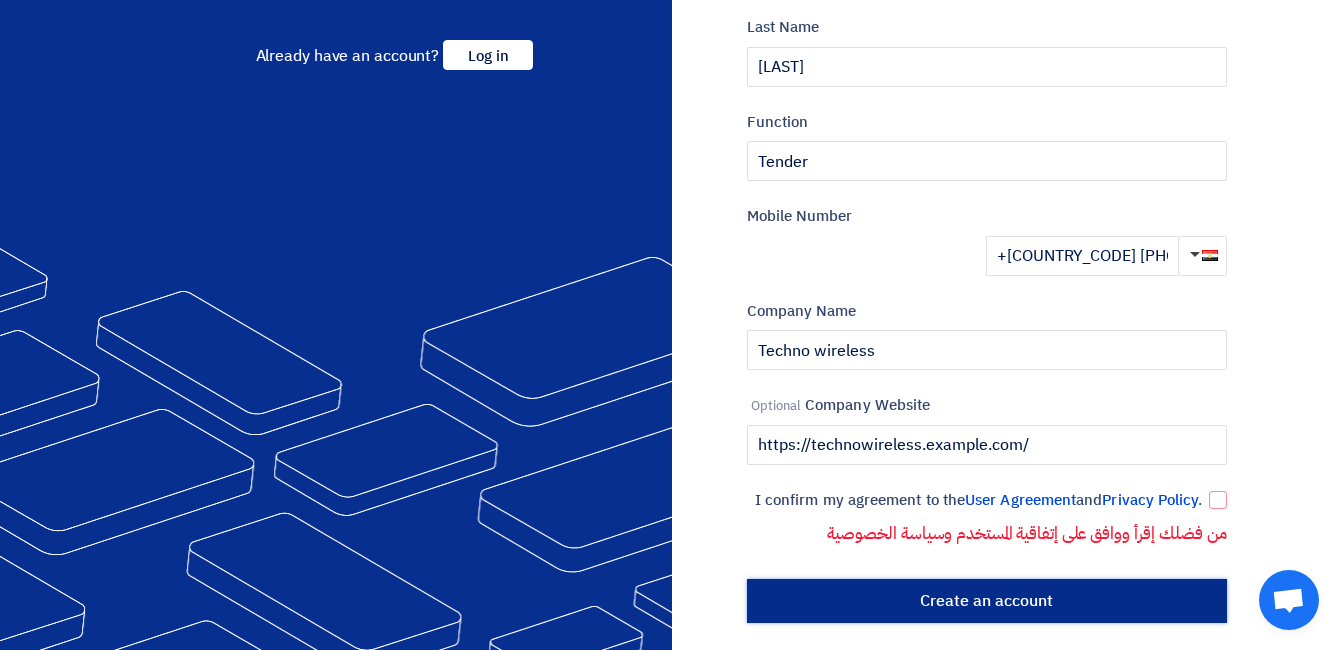 scroll, scrollTop: 0, scrollLeft: 0, axis: both 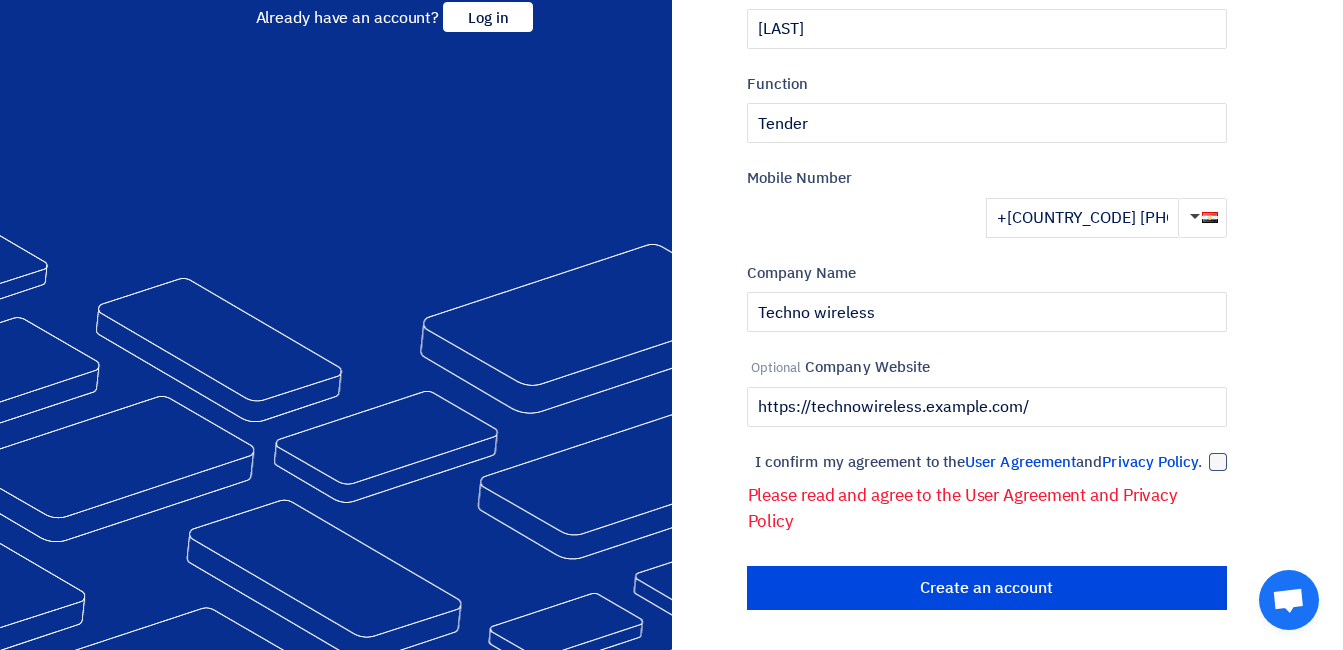 click 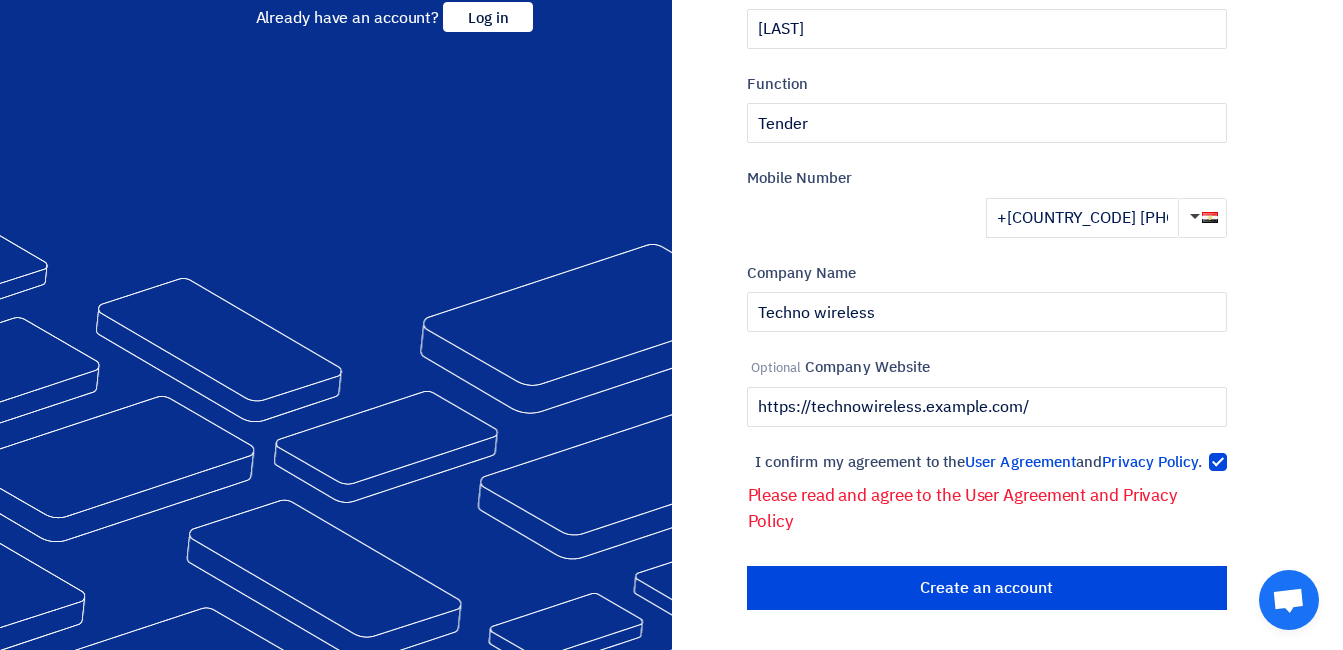scroll, scrollTop: 470, scrollLeft: 0, axis: vertical 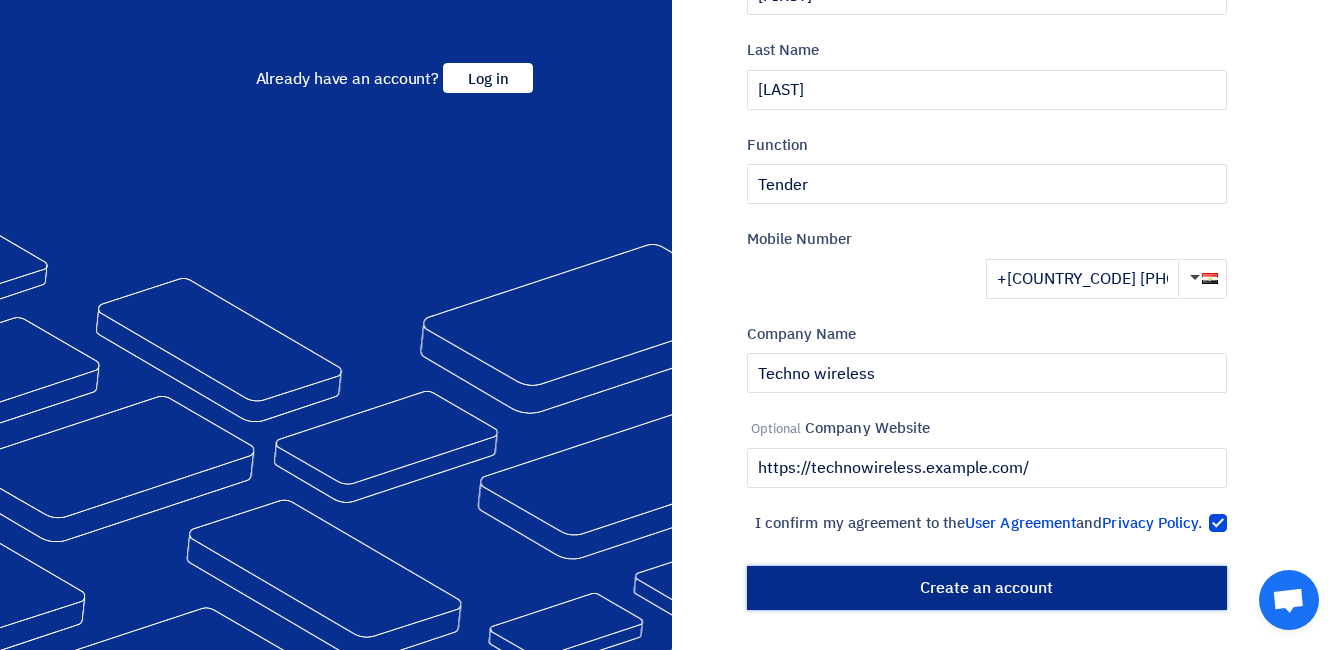 click on "أنشئ حساب" 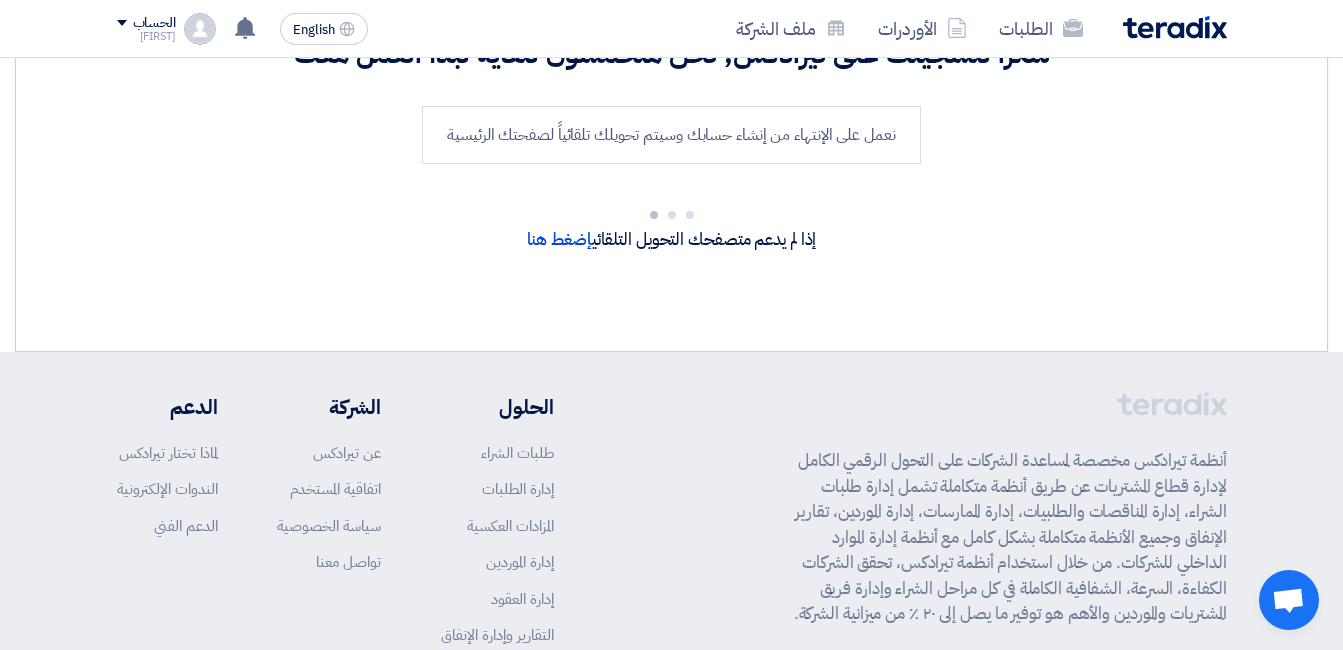 scroll, scrollTop: 0, scrollLeft: 0, axis: both 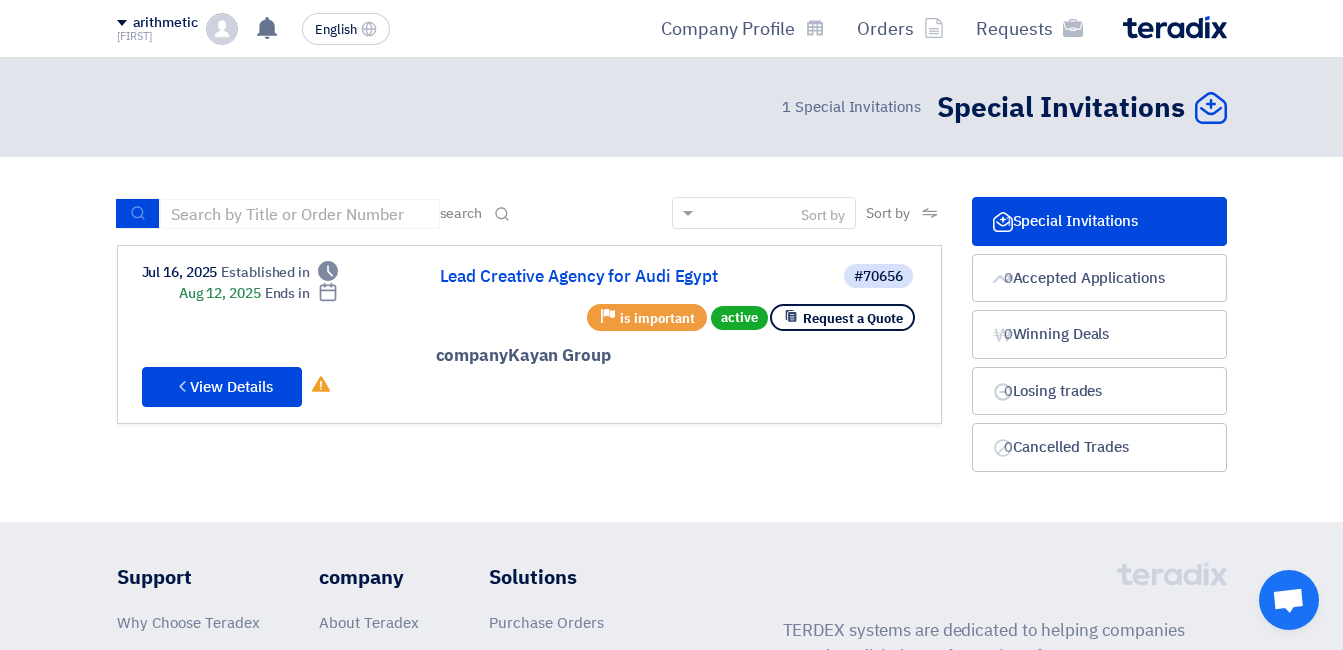 click on "#70656
Lead Creative Agency for Audi Egypt
Request a Quote
active
Priority        is important
company  Kayan Group
Deadline
Established in
Jul 16, 2025
Deadline" 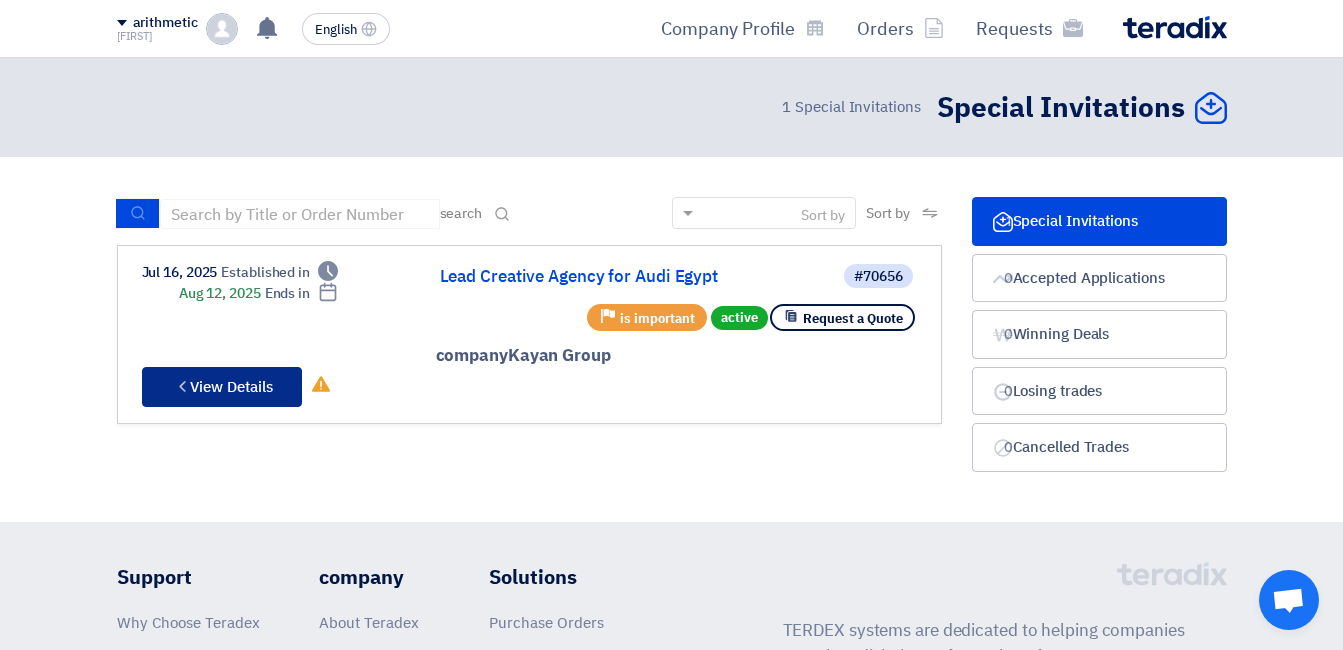 click on "View Details" 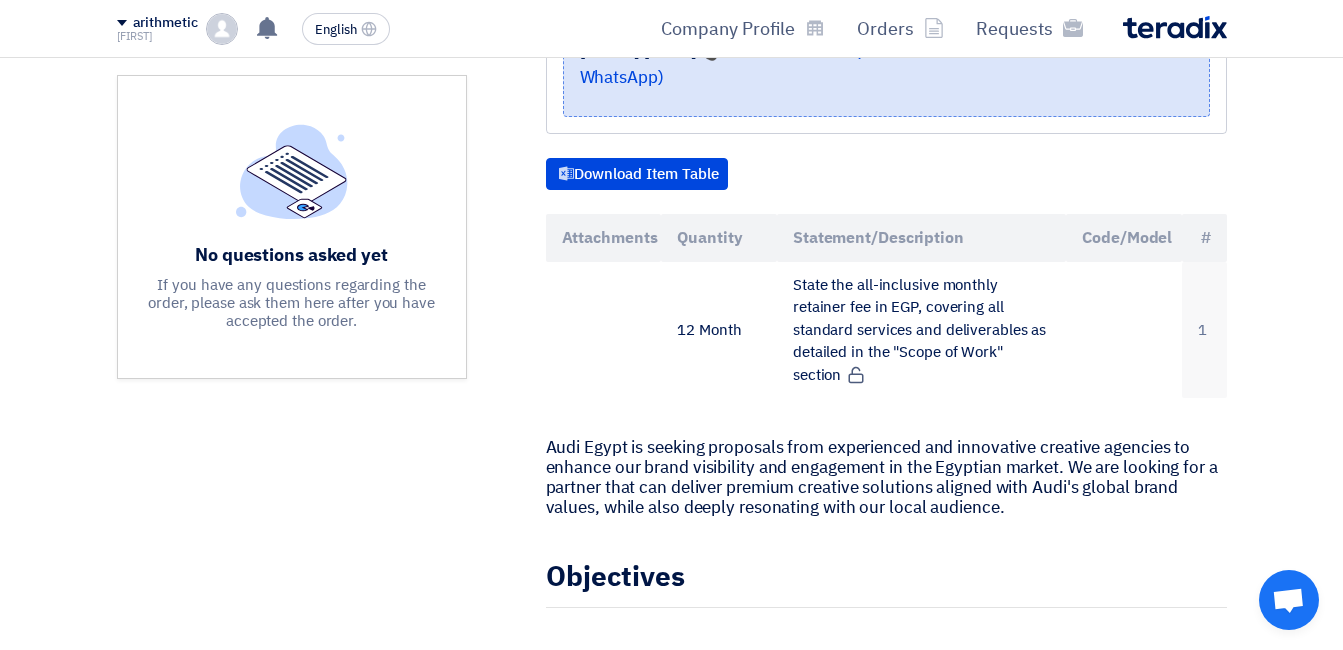 scroll, scrollTop: 497, scrollLeft: 0, axis: vertical 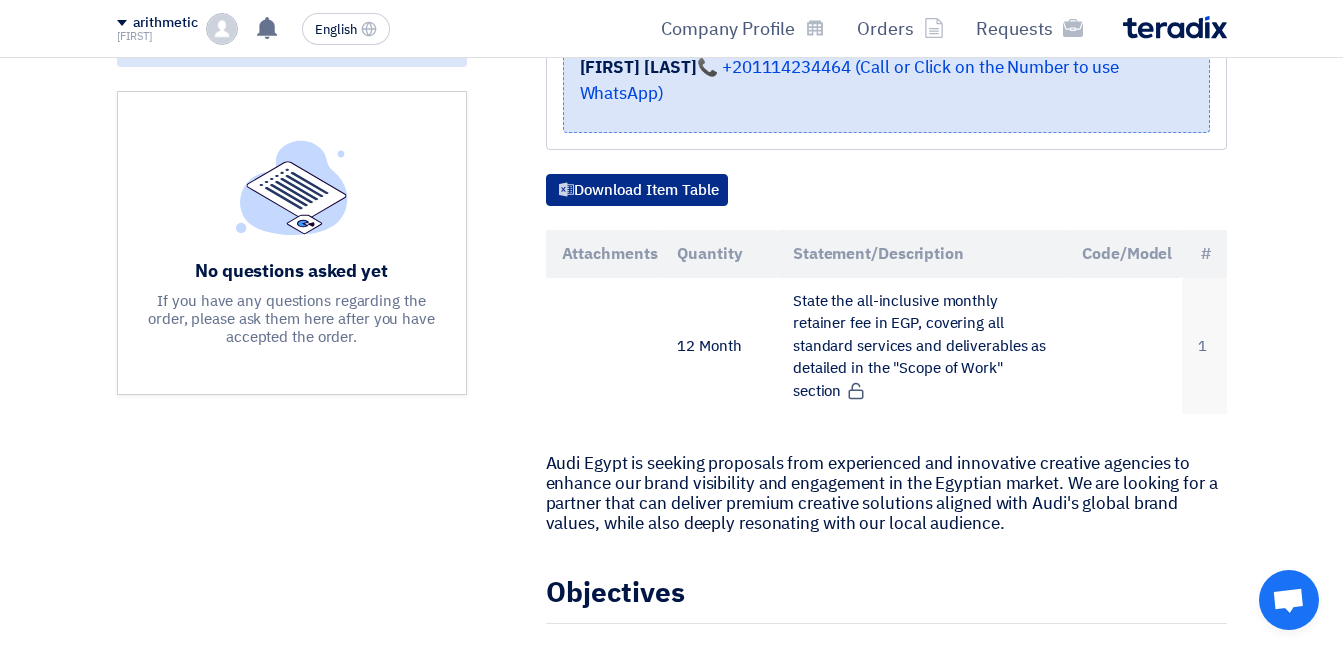 click on "Download Item Table" 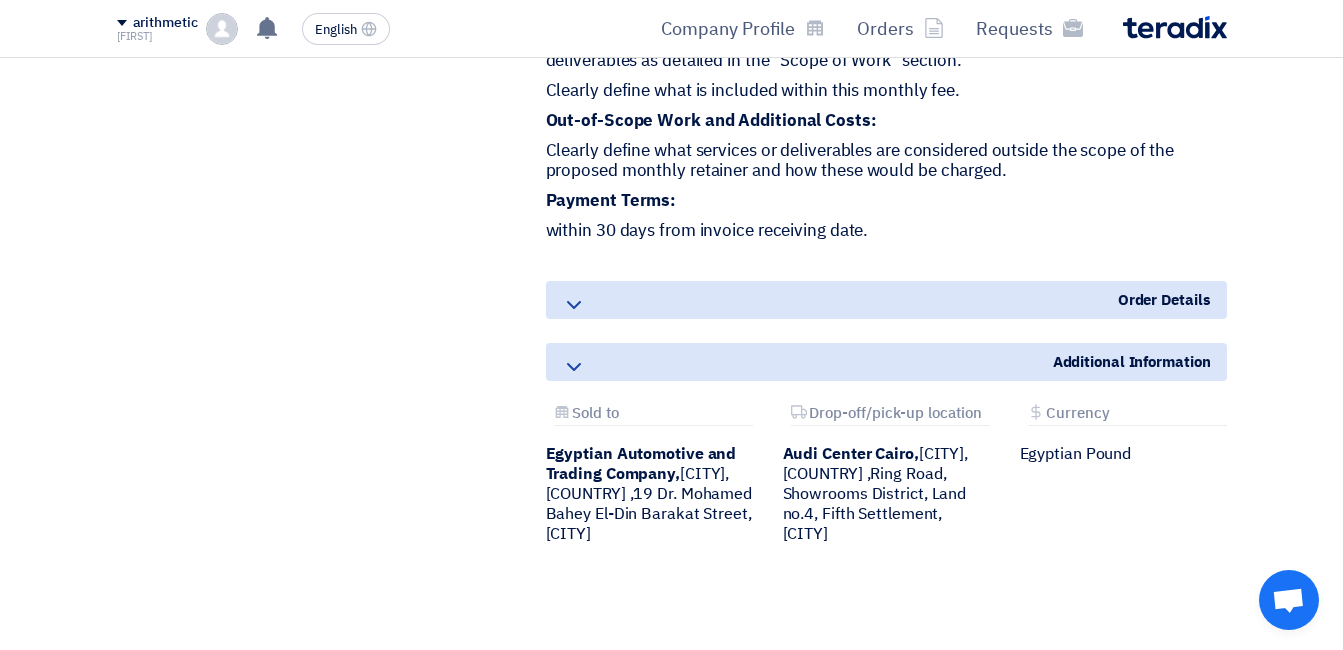 scroll, scrollTop: 3487, scrollLeft: 0, axis: vertical 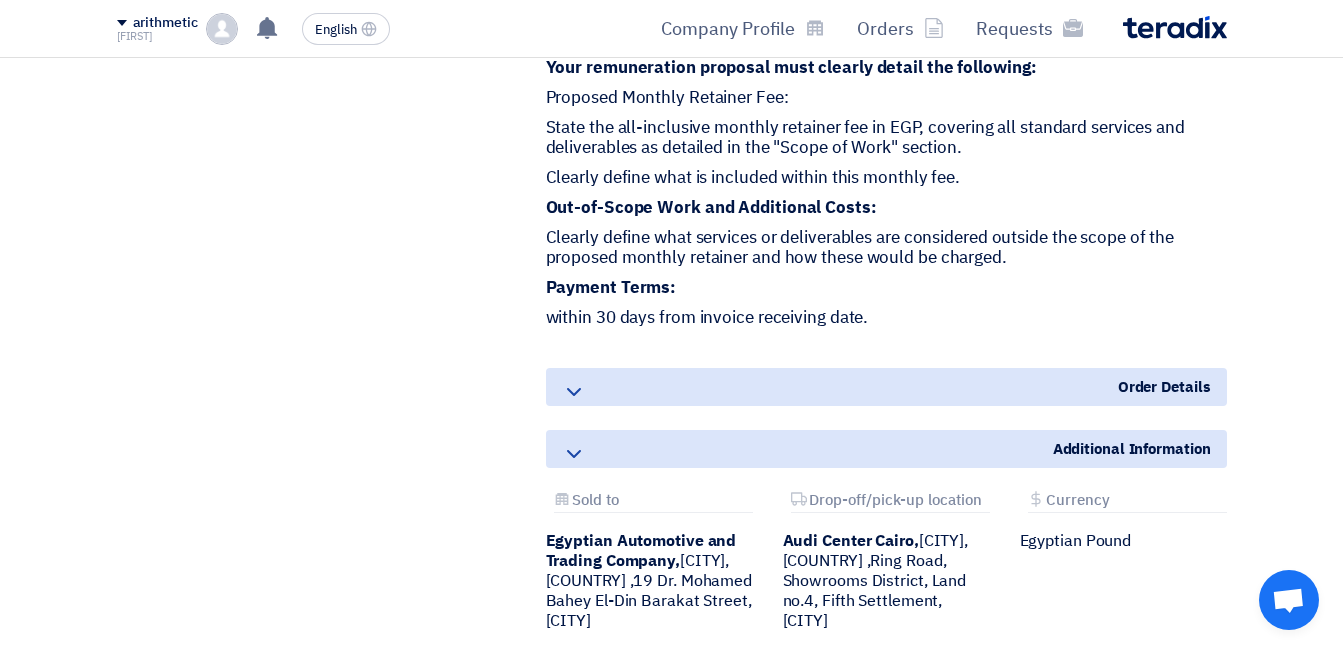 click 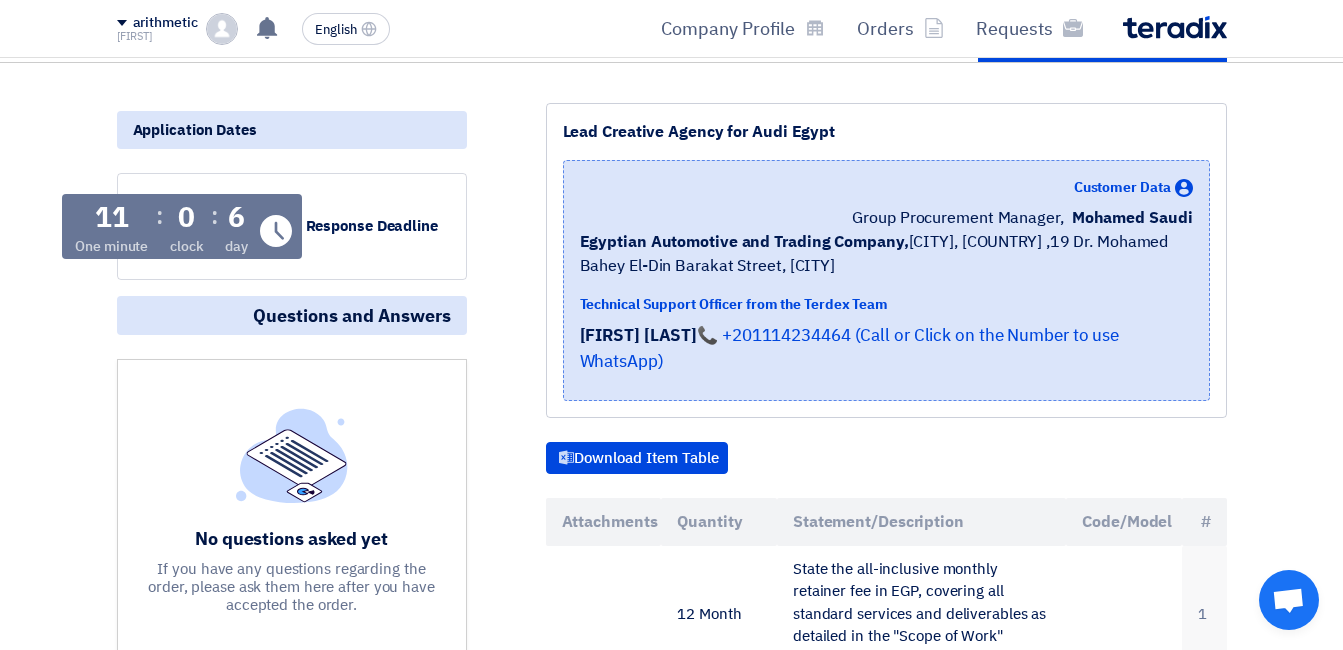 scroll, scrollTop: 221, scrollLeft: 0, axis: vertical 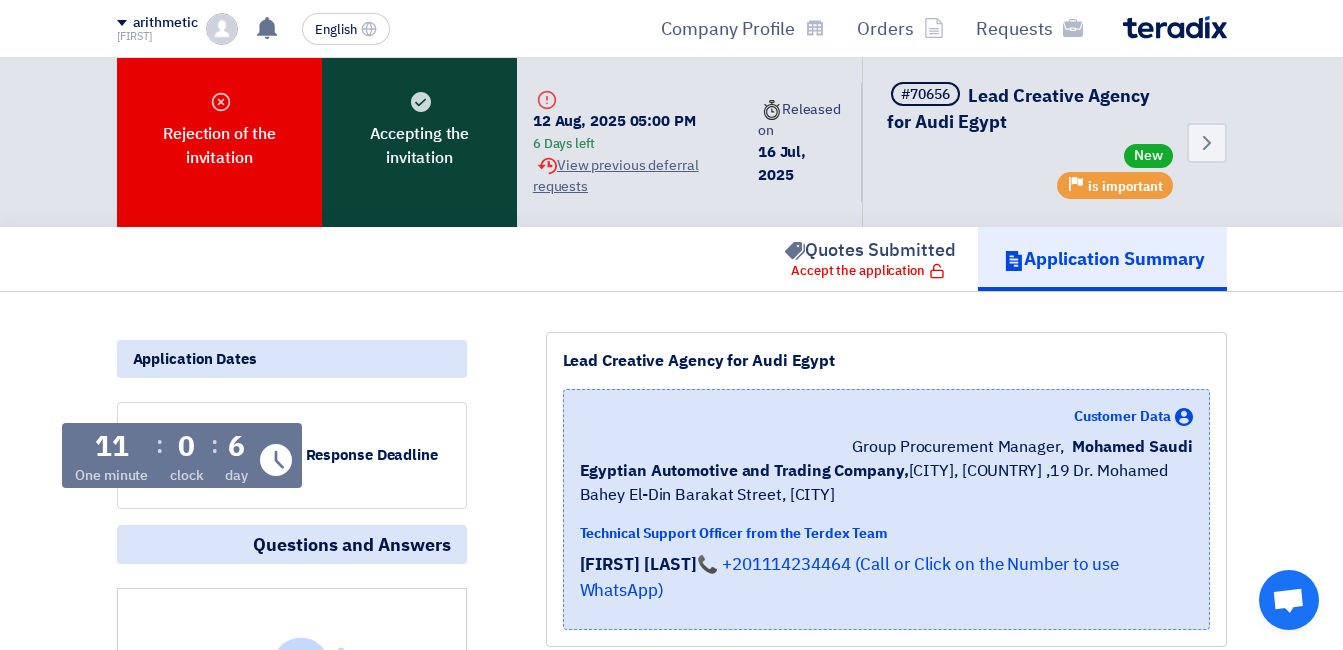 click on "Accepting the invitation" 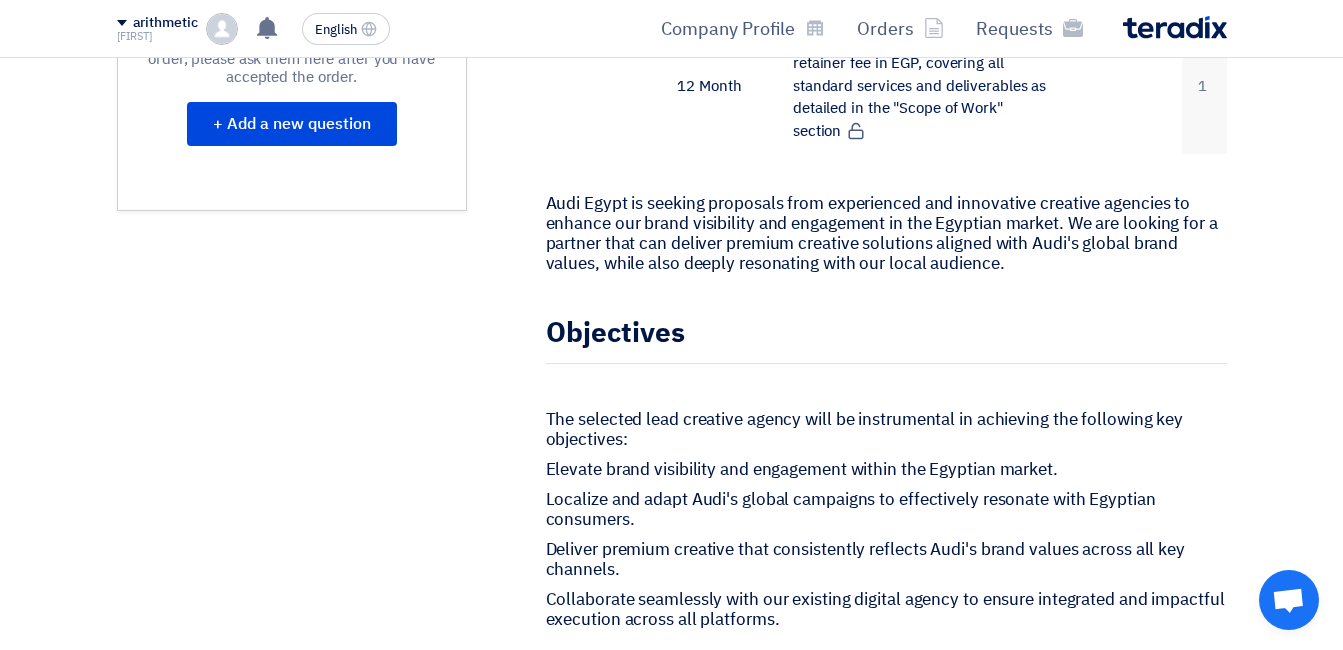 scroll, scrollTop: 765, scrollLeft: 0, axis: vertical 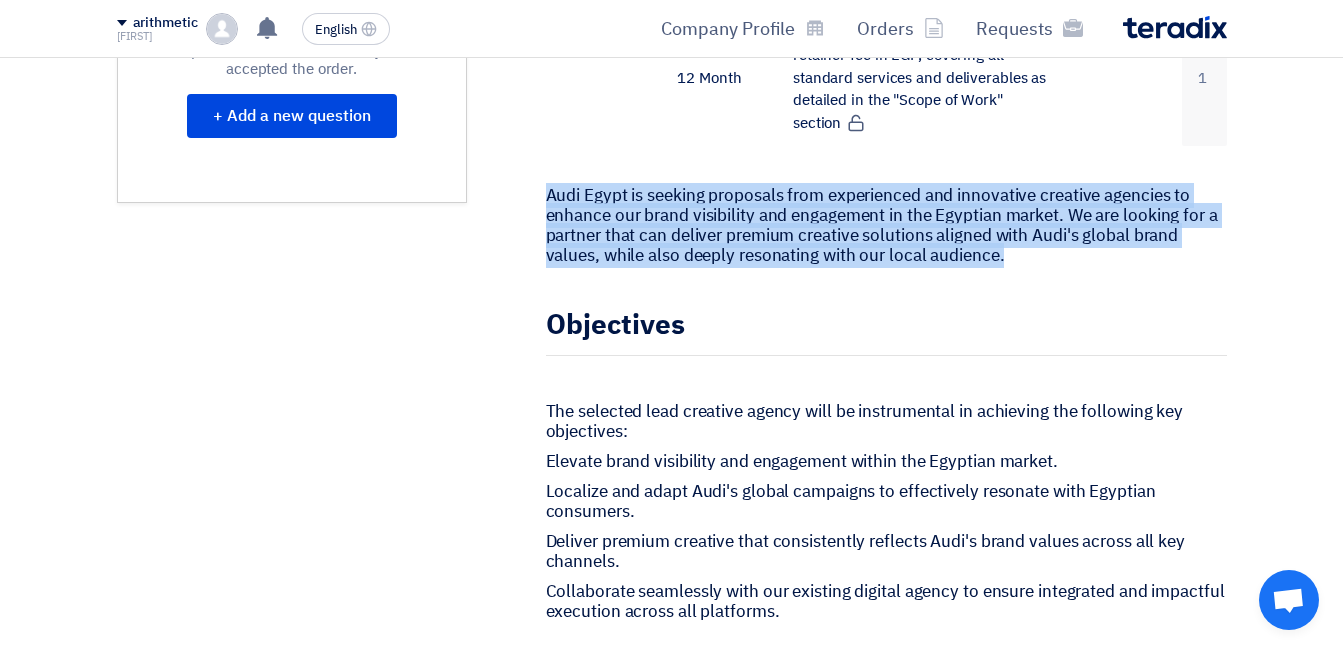 drag, startPoint x: 543, startPoint y: 173, endPoint x: 1042, endPoint y: 232, distance: 502.47586 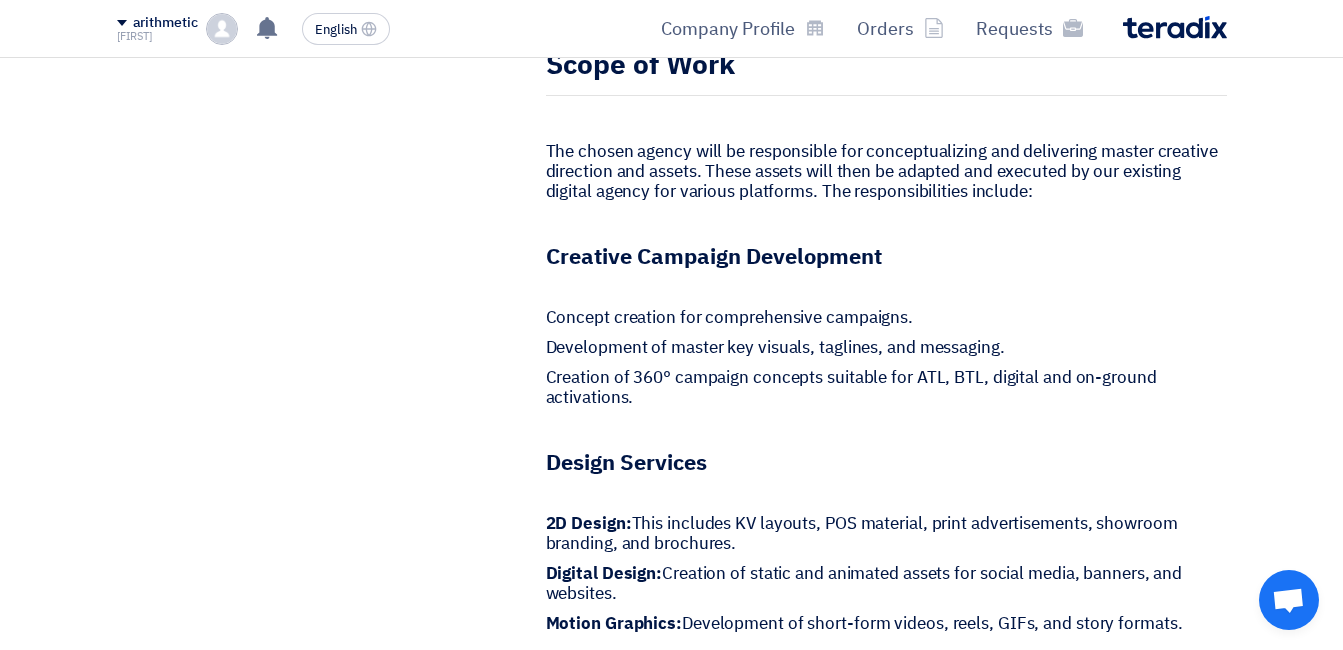 scroll, scrollTop: 1388, scrollLeft: 0, axis: vertical 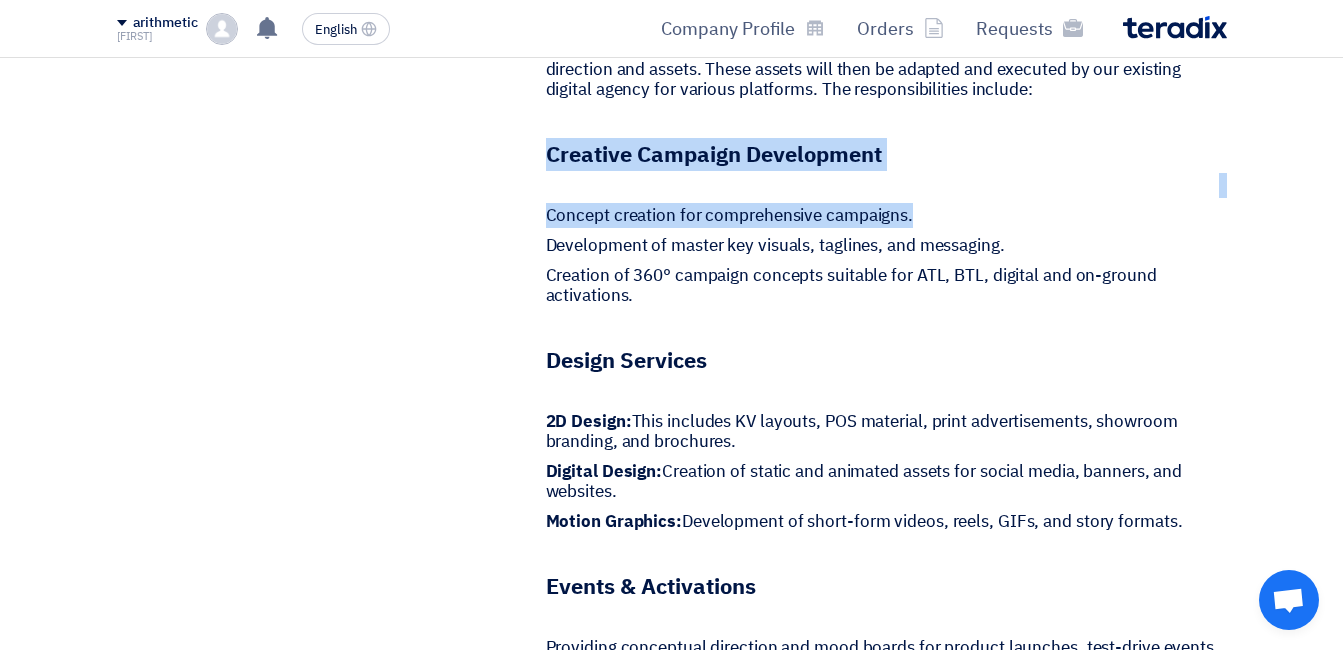 drag, startPoint x: 548, startPoint y: 131, endPoint x: 940, endPoint y: 192, distance: 396.71777 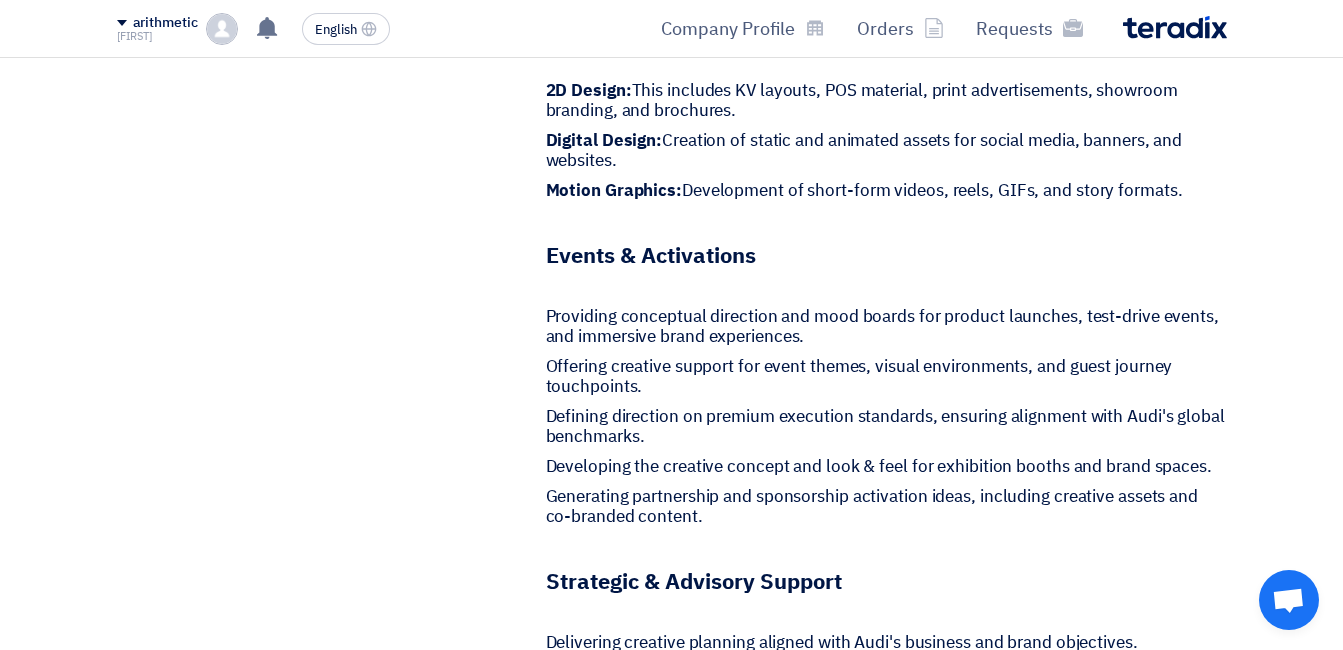 scroll, scrollTop: 1822, scrollLeft: 0, axis: vertical 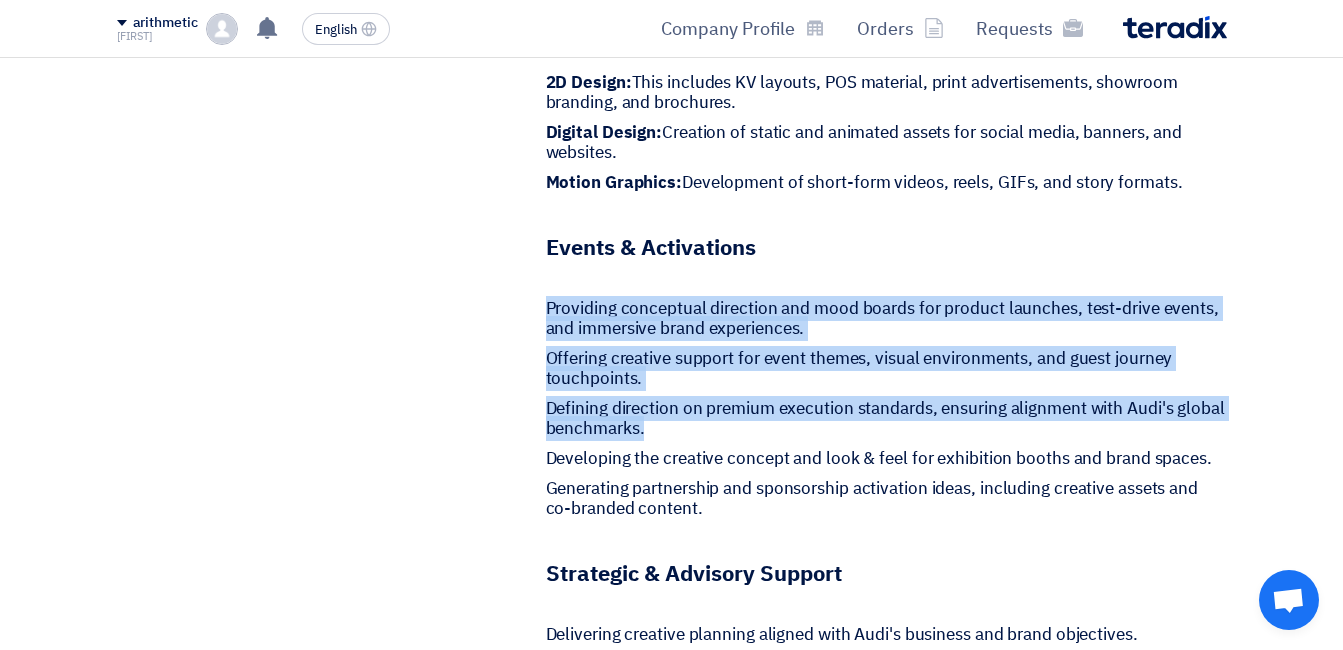 drag, startPoint x: 549, startPoint y: 278, endPoint x: 710, endPoint y: 399, distance: 201.4001 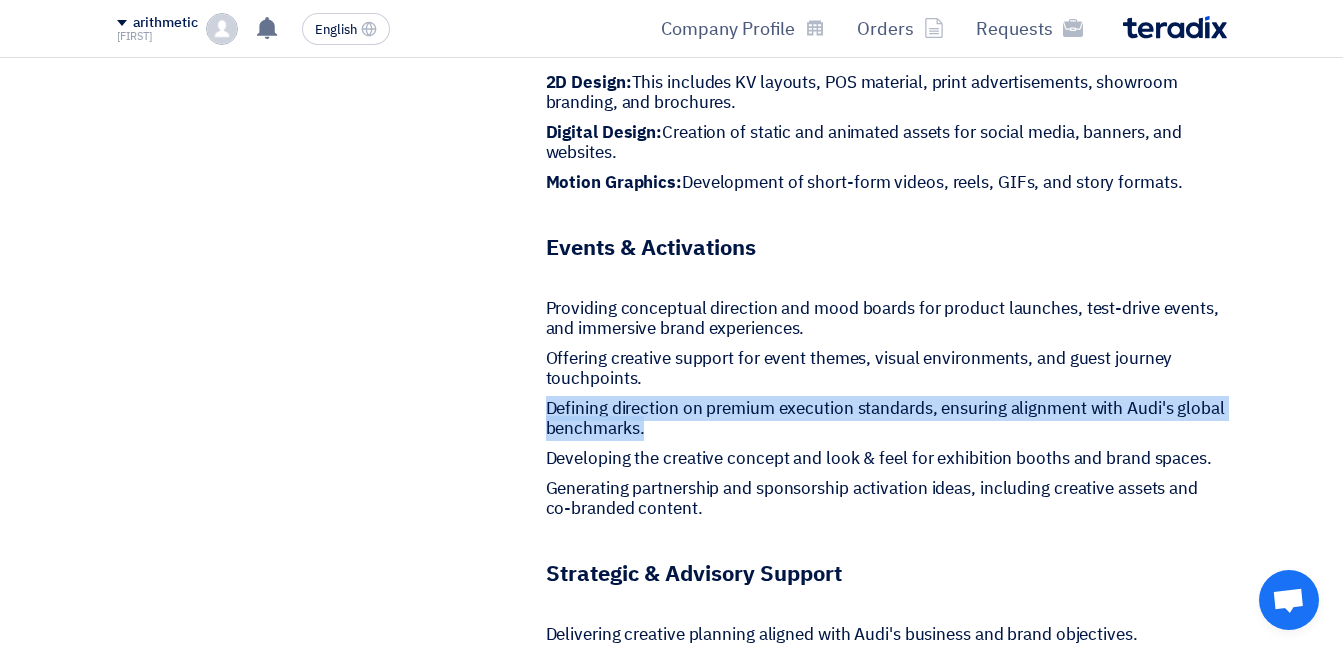 drag, startPoint x: 546, startPoint y: 381, endPoint x: 740, endPoint y: 402, distance: 195.13329 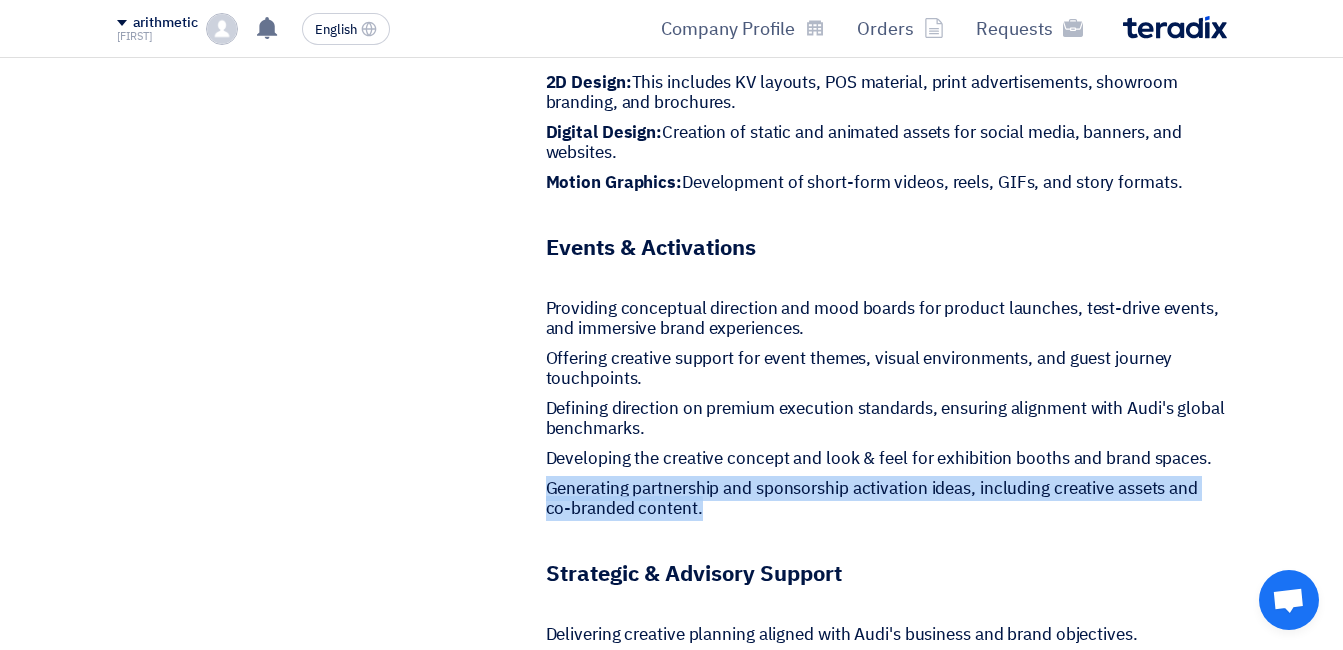 drag, startPoint x: 546, startPoint y: 456, endPoint x: 716, endPoint y: 482, distance: 171.97675 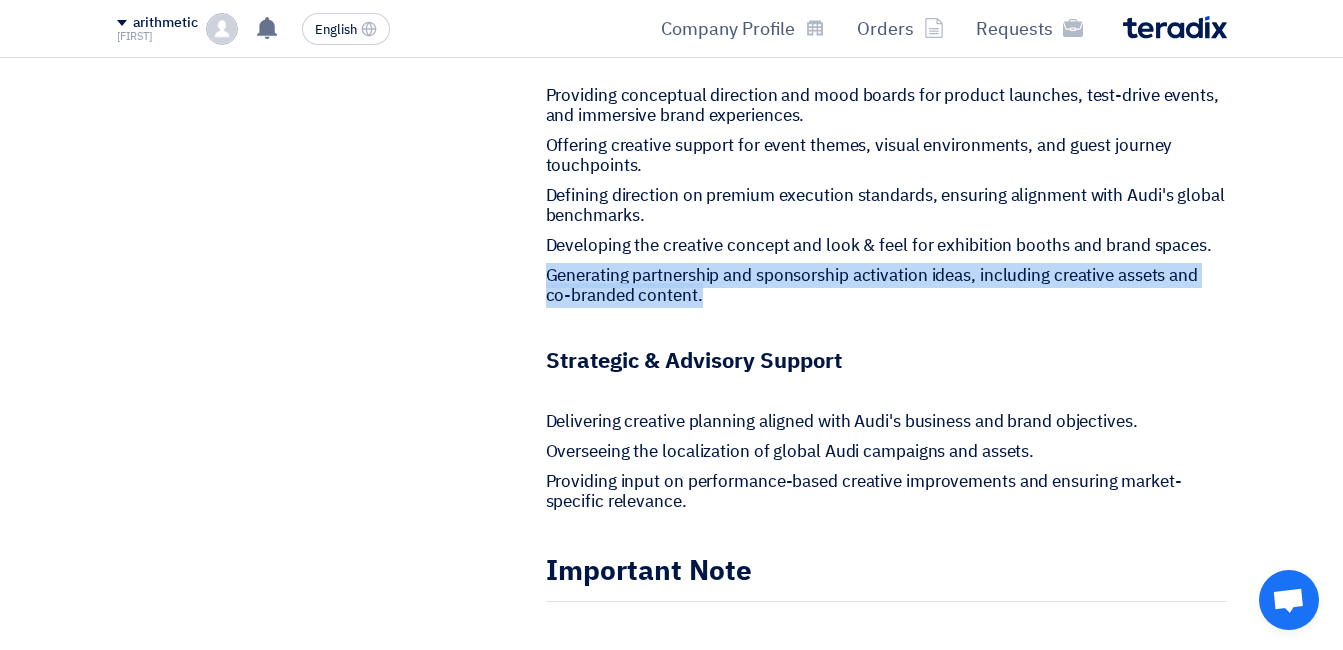 scroll, scrollTop: 2067, scrollLeft: 0, axis: vertical 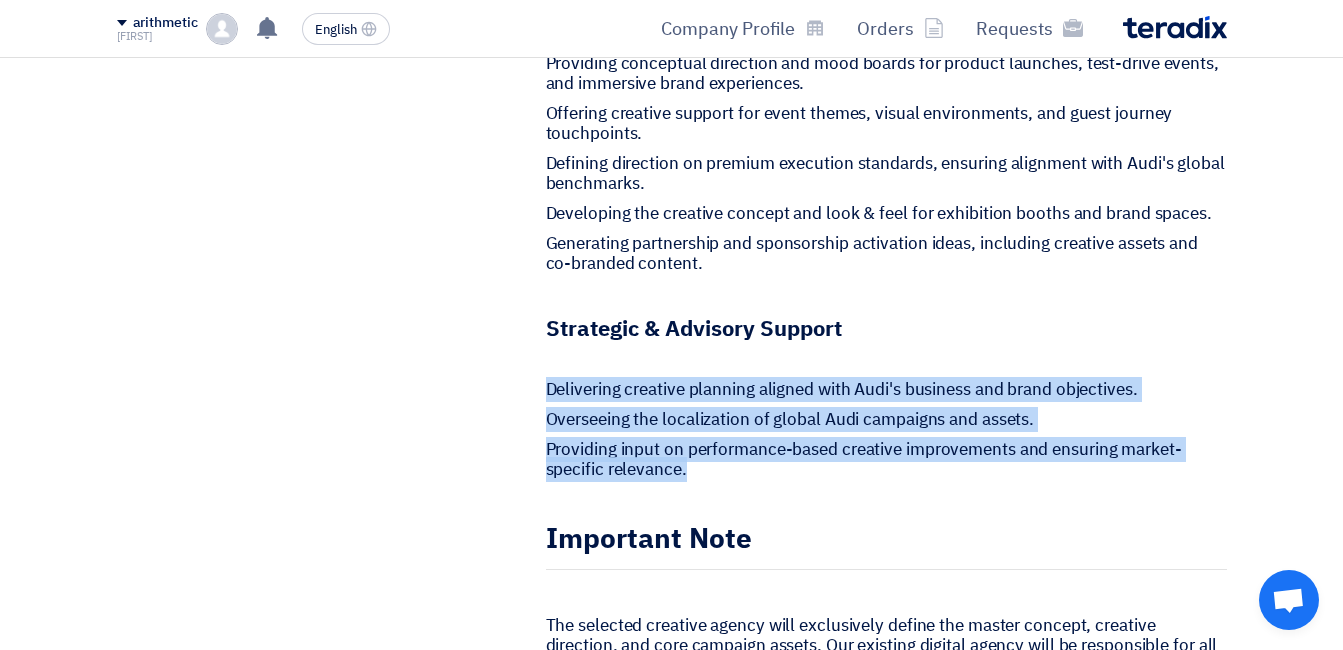 drag, startPoint x: 548, startPoint y: 364, endPoint x: 1069, endPoint y: 449, distance: 527.88824 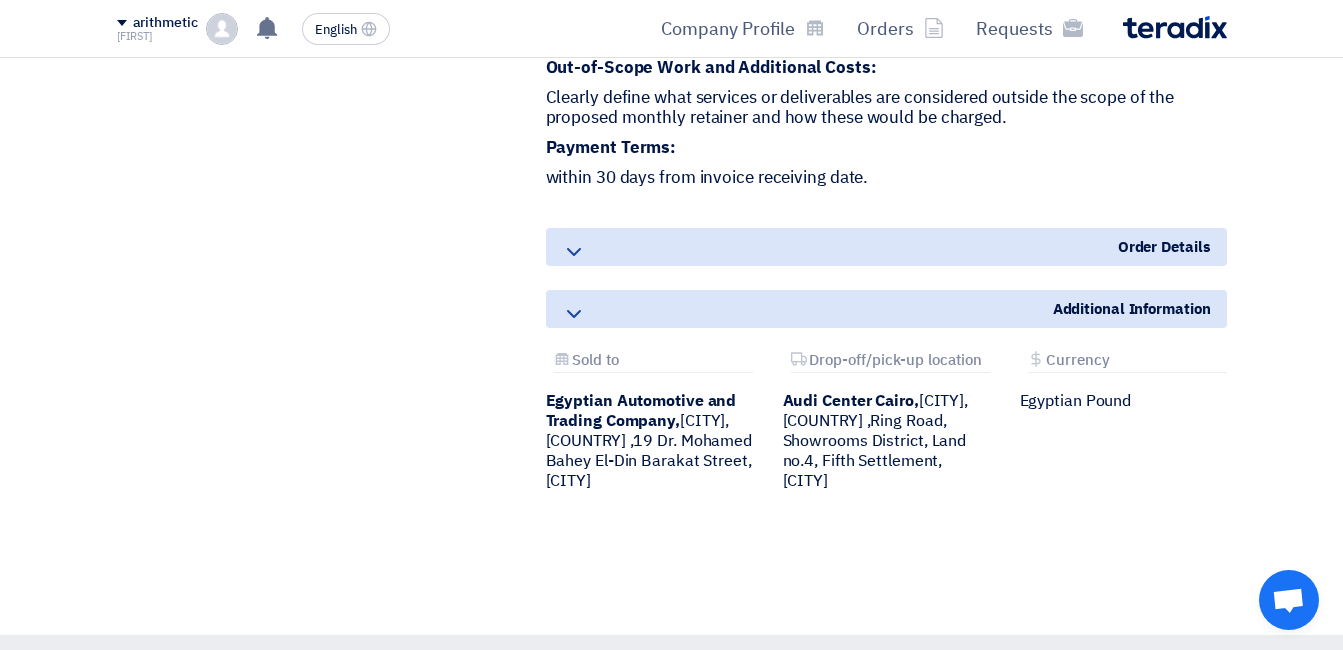 scroll, scrollTop: 3667, scrollLeft: 0, axis: vertical 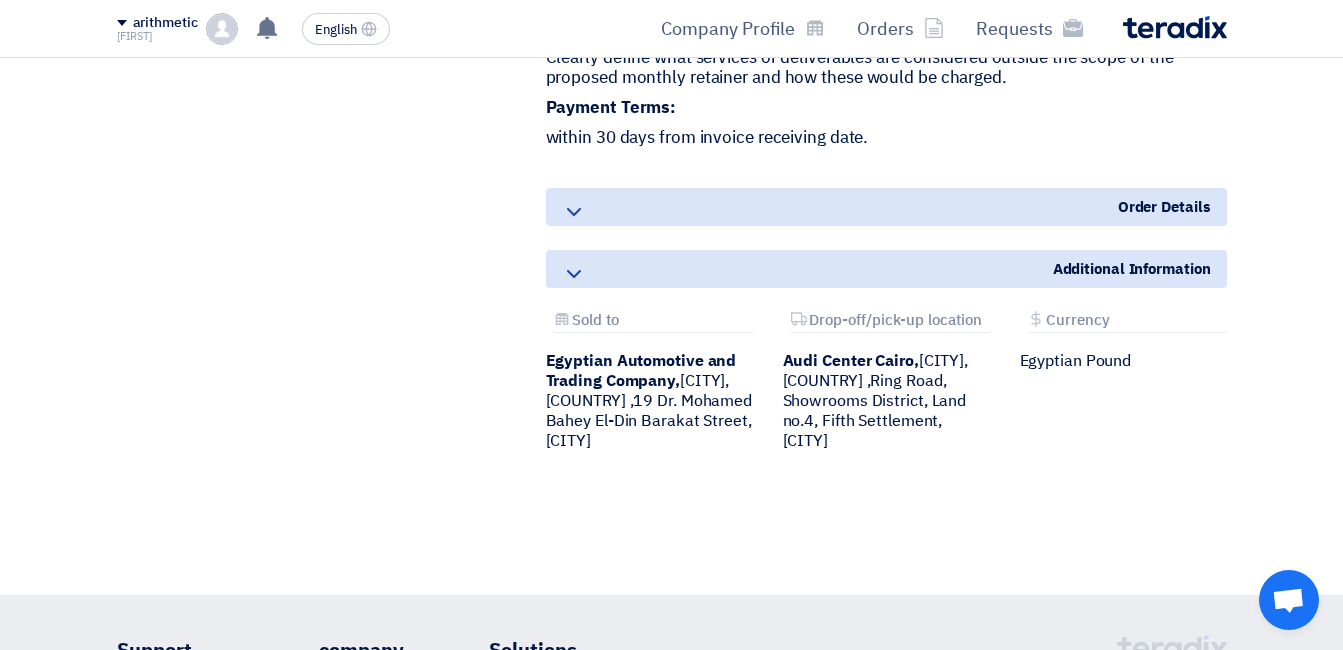 click on "Order Details" 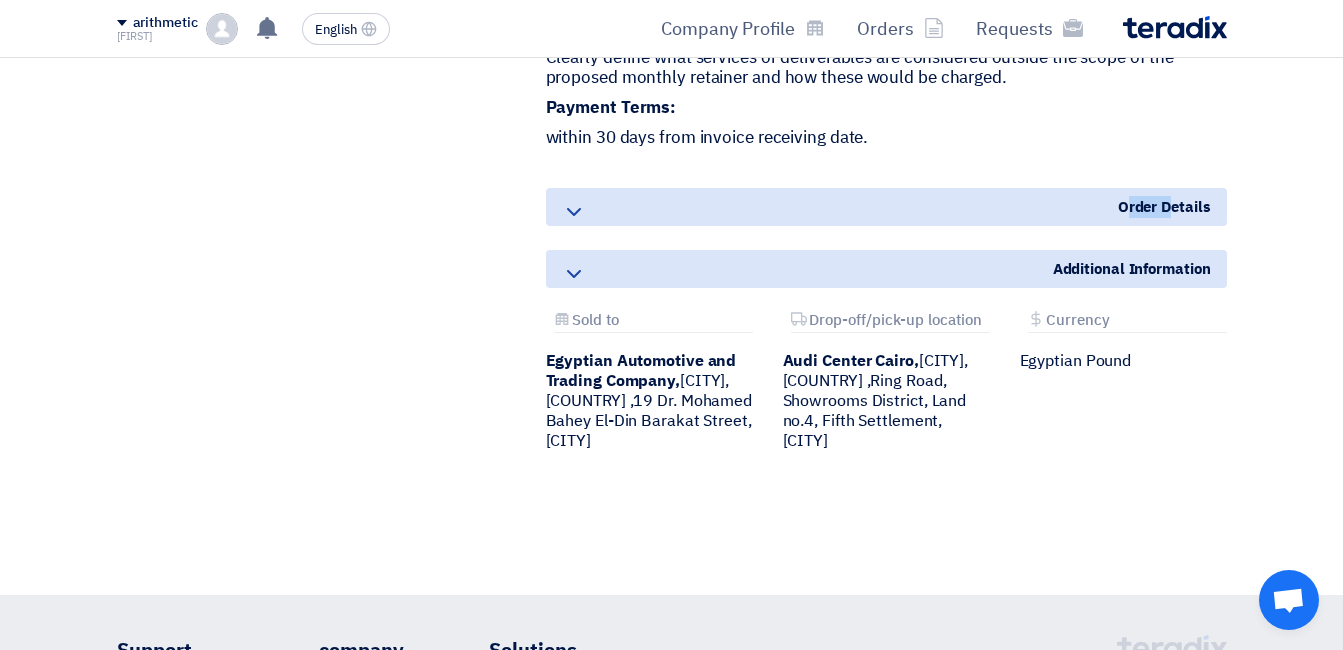 click on "Order Details" 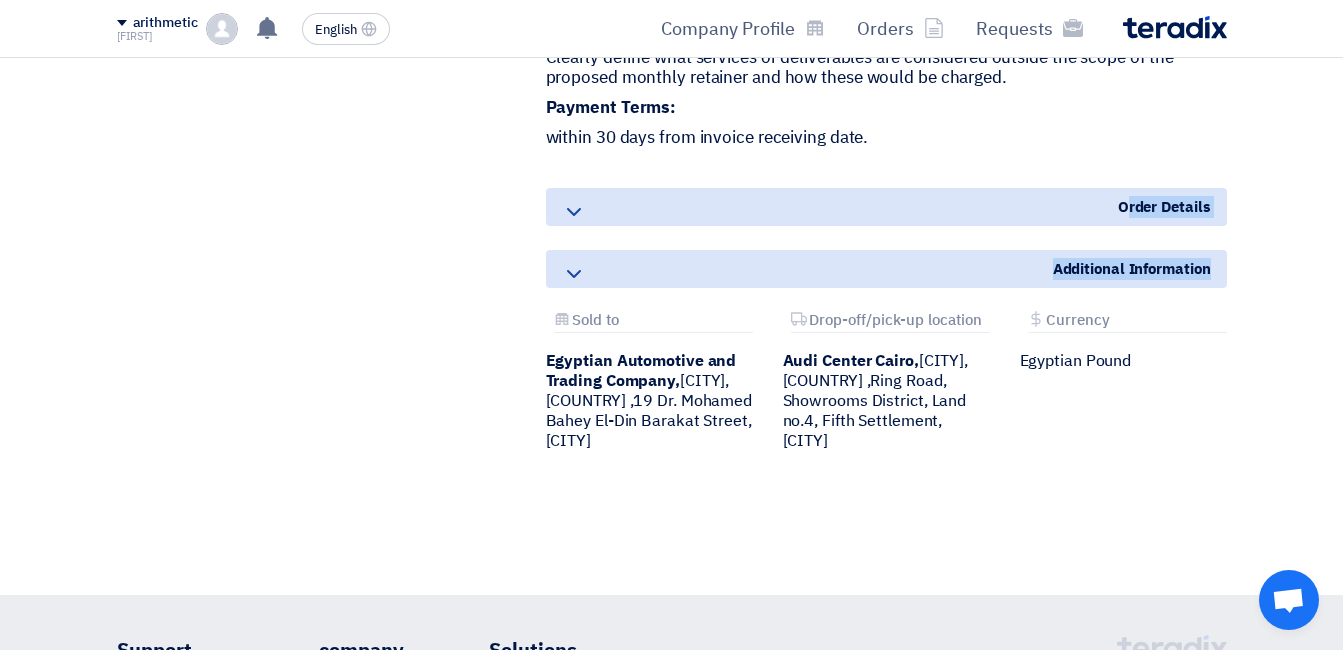 drag, startPoint x: 1134, startPoint y: 196, endPoint x: 1153, endPoint y: 247, distance: 54.42426 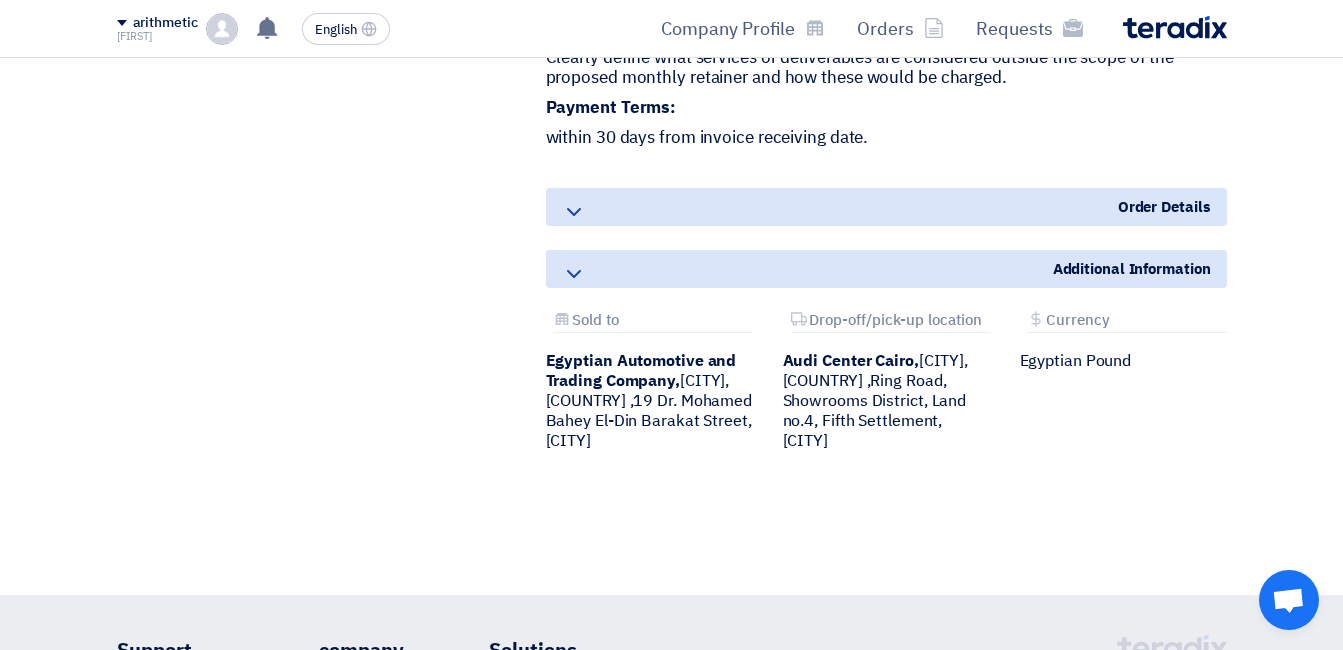 click 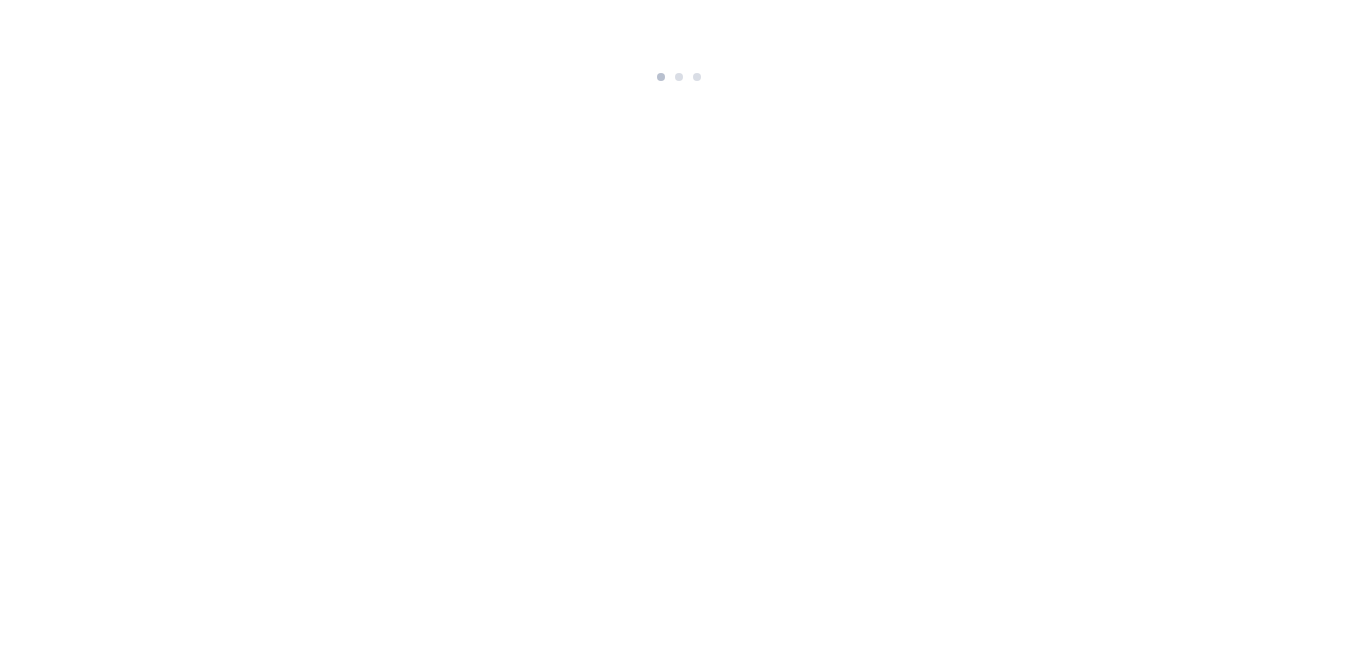 scroll, scrollTop: 0, scrollLeft: 0, axis: both 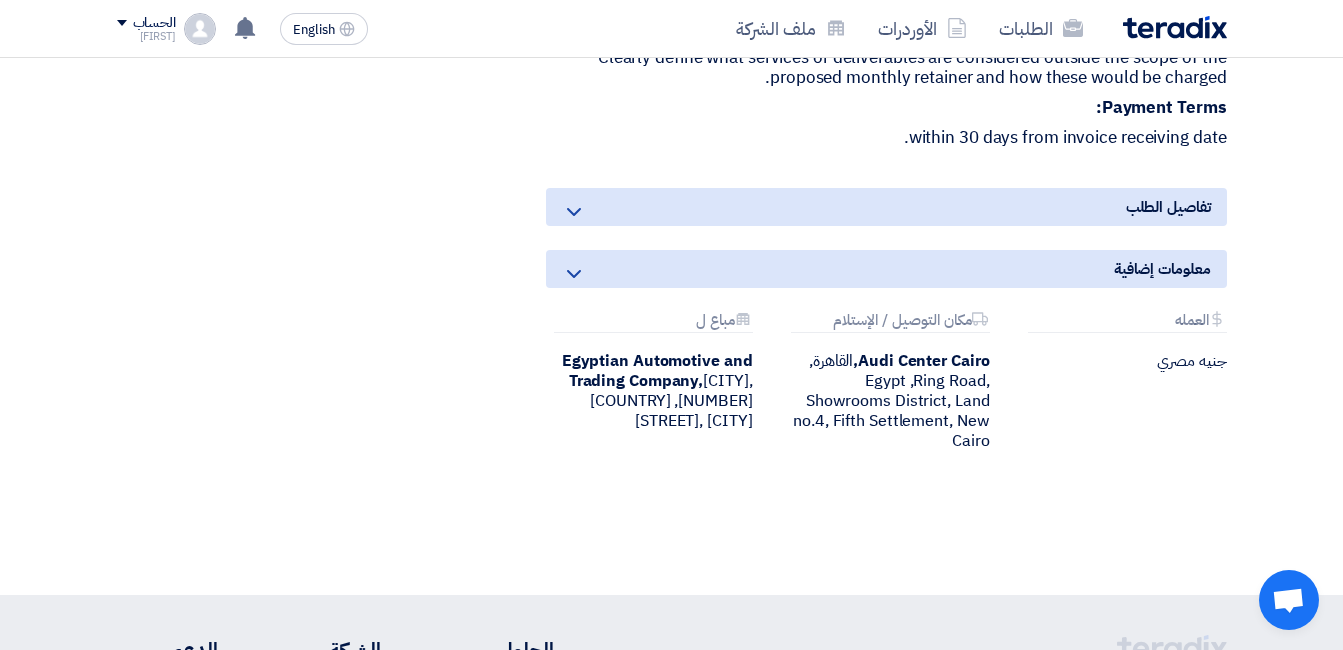 click on "تفاصيل الطلب" 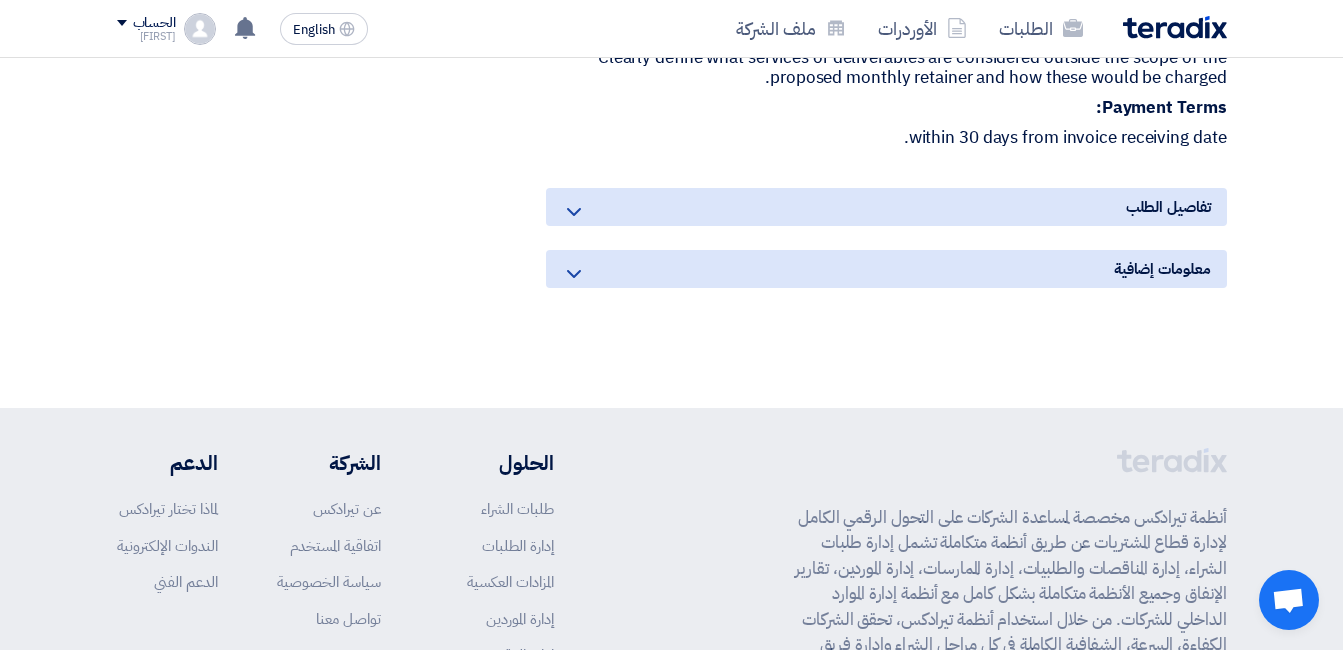 click on "معلومات إضافية" 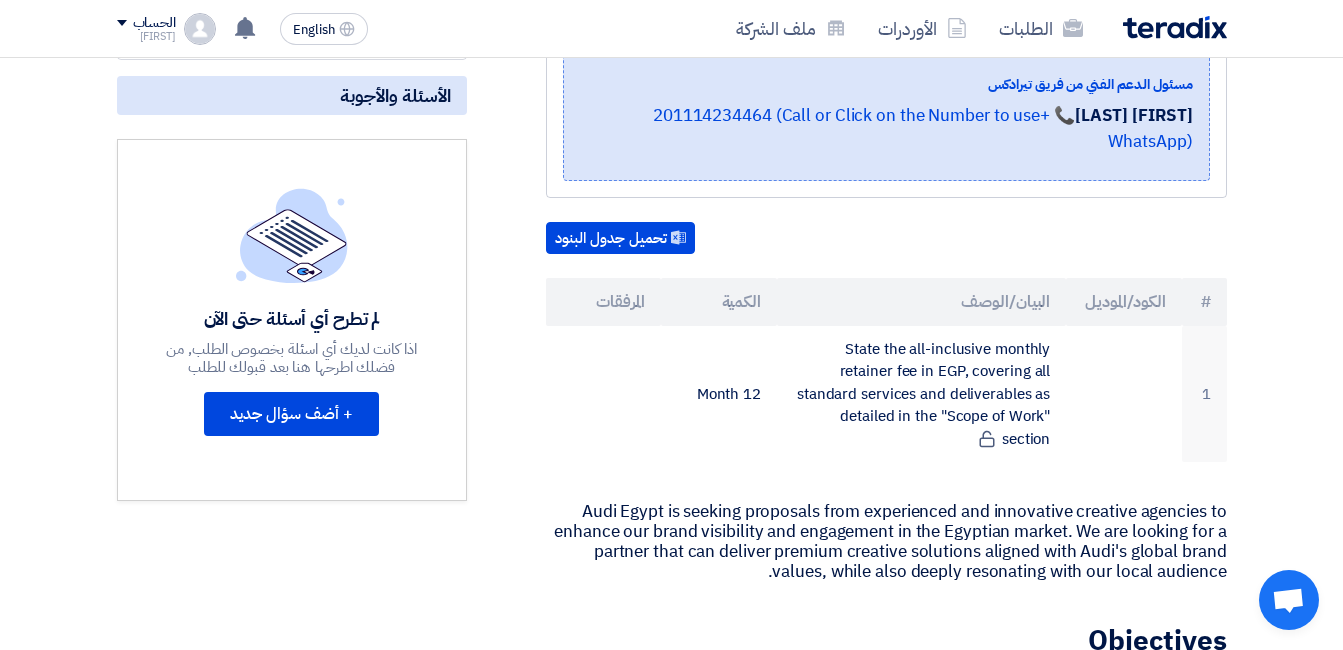 scroll, scrollTop: 0, scrollLeft: 0, axis: both 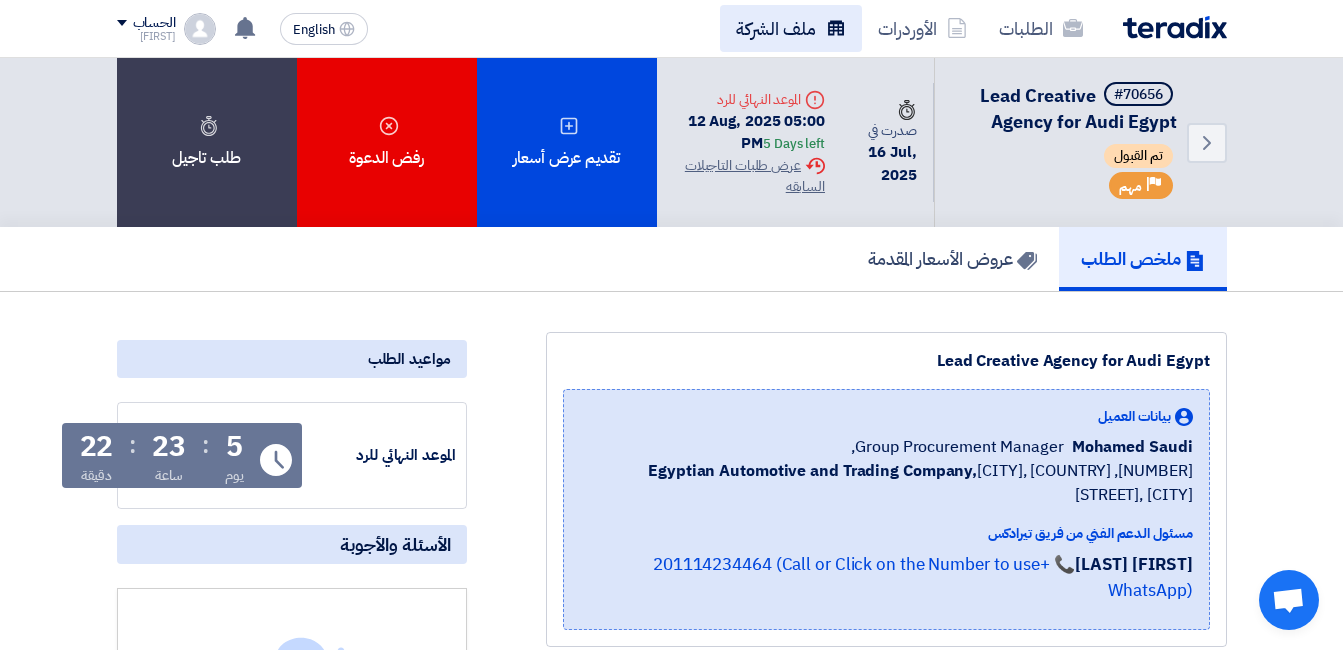 click on "ملف الشركة" 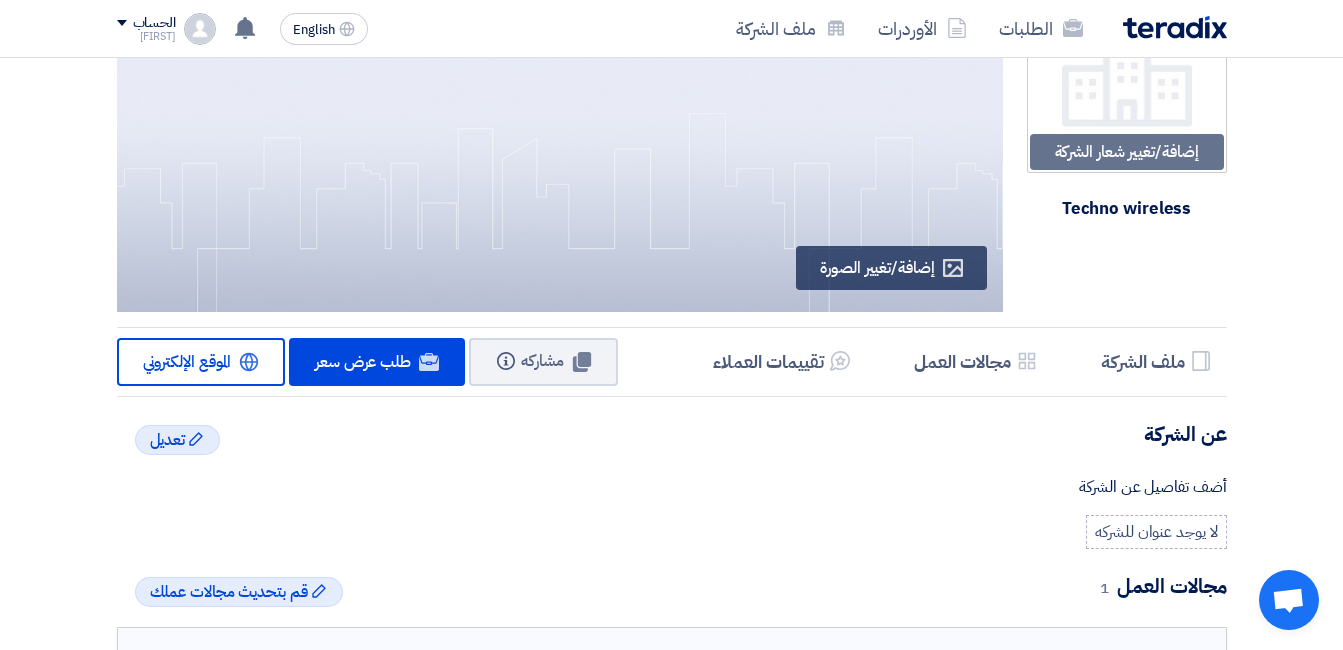 scroll, scrollTop: 0, scrollLeft: 0, axis: both 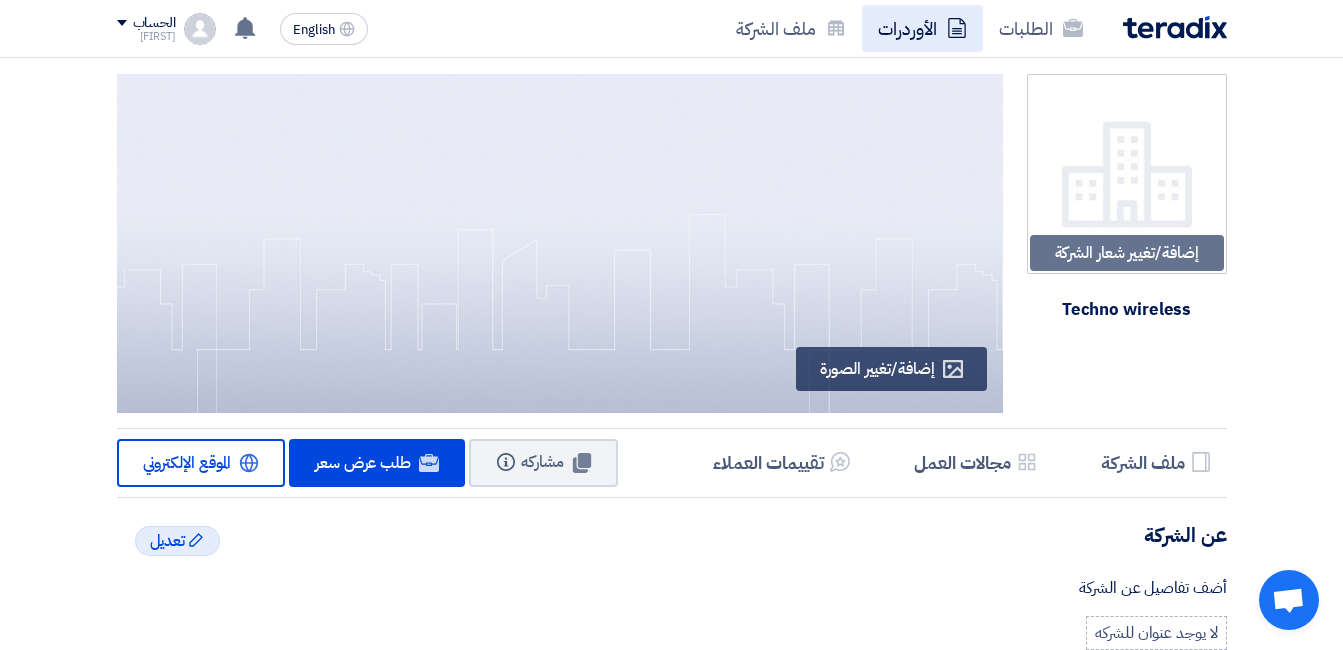 click on "الأوردرات" 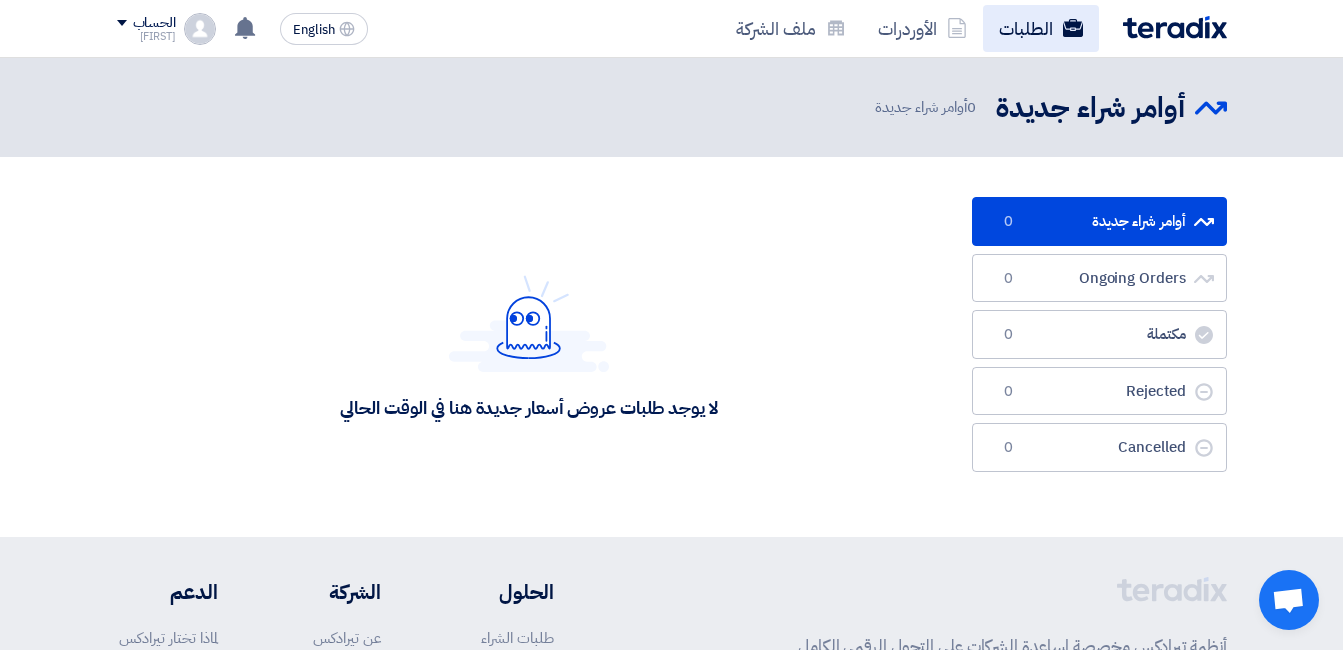 click on "الطلبات" 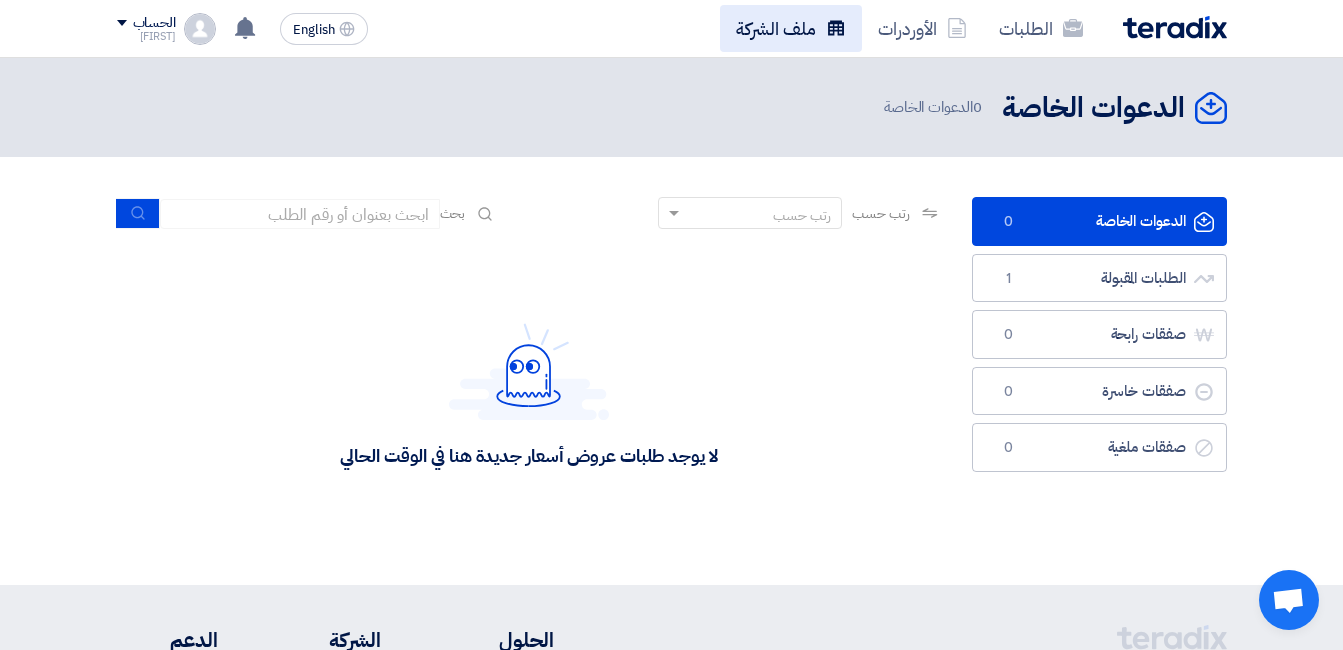 click on "ملف الشركة" 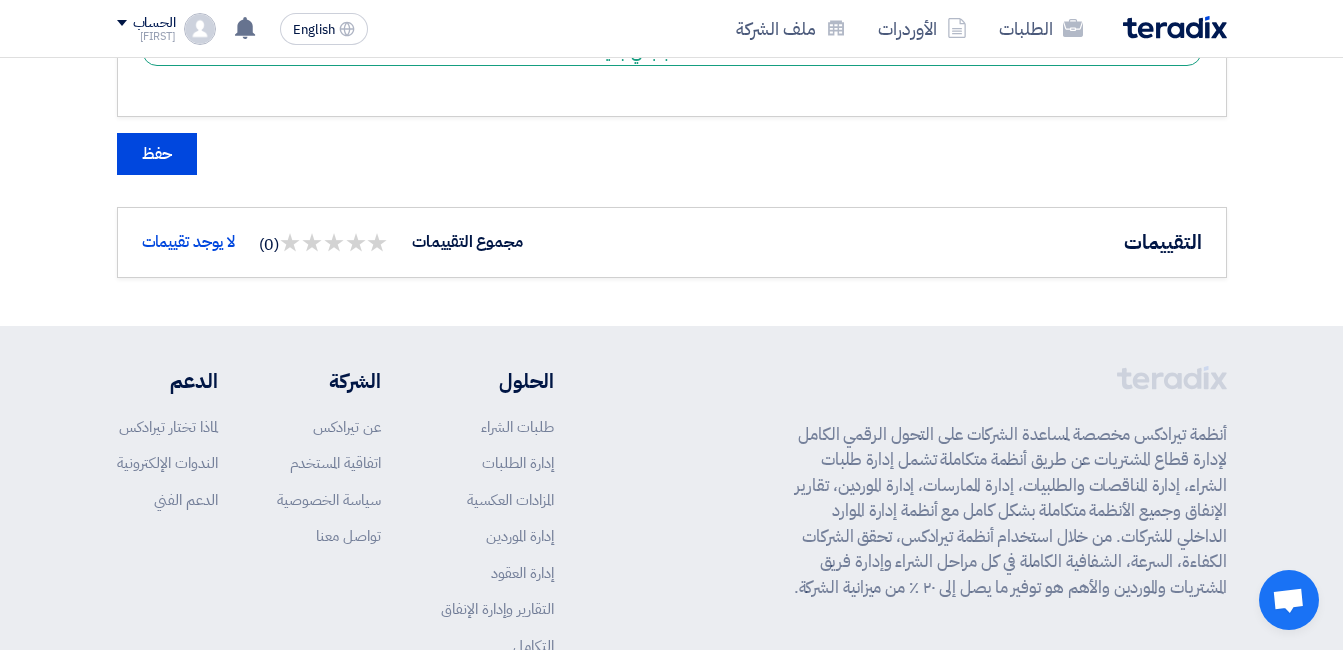 scroll, scrollTop: 1466, scrollLeft: 0, axis: vertical 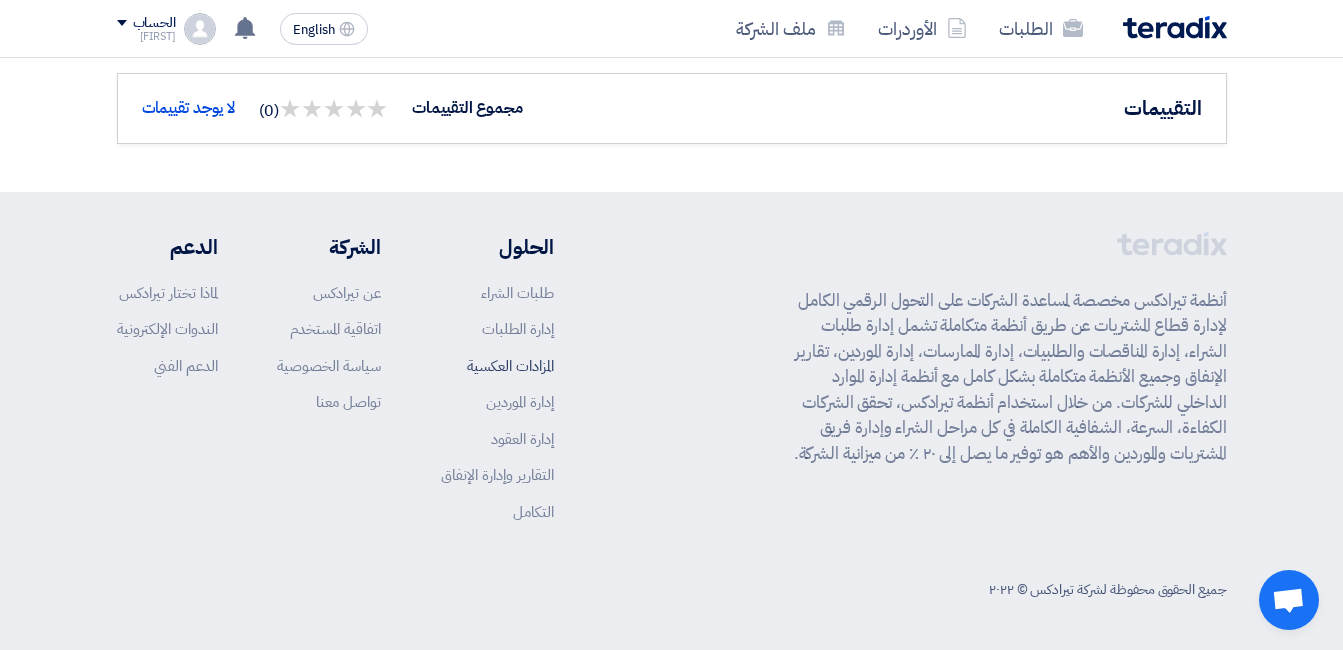 click on "المزادات العكسية" 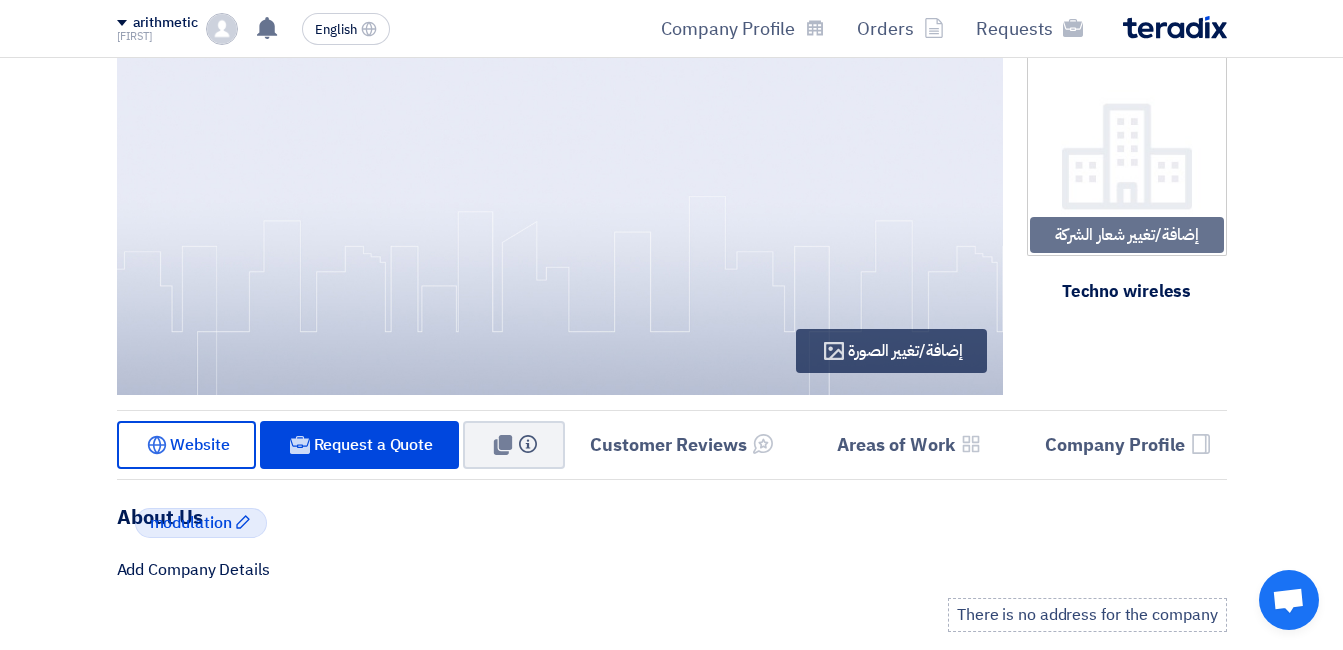 scroll, scrollTop: 0, scrollLeft: 0, axis: both 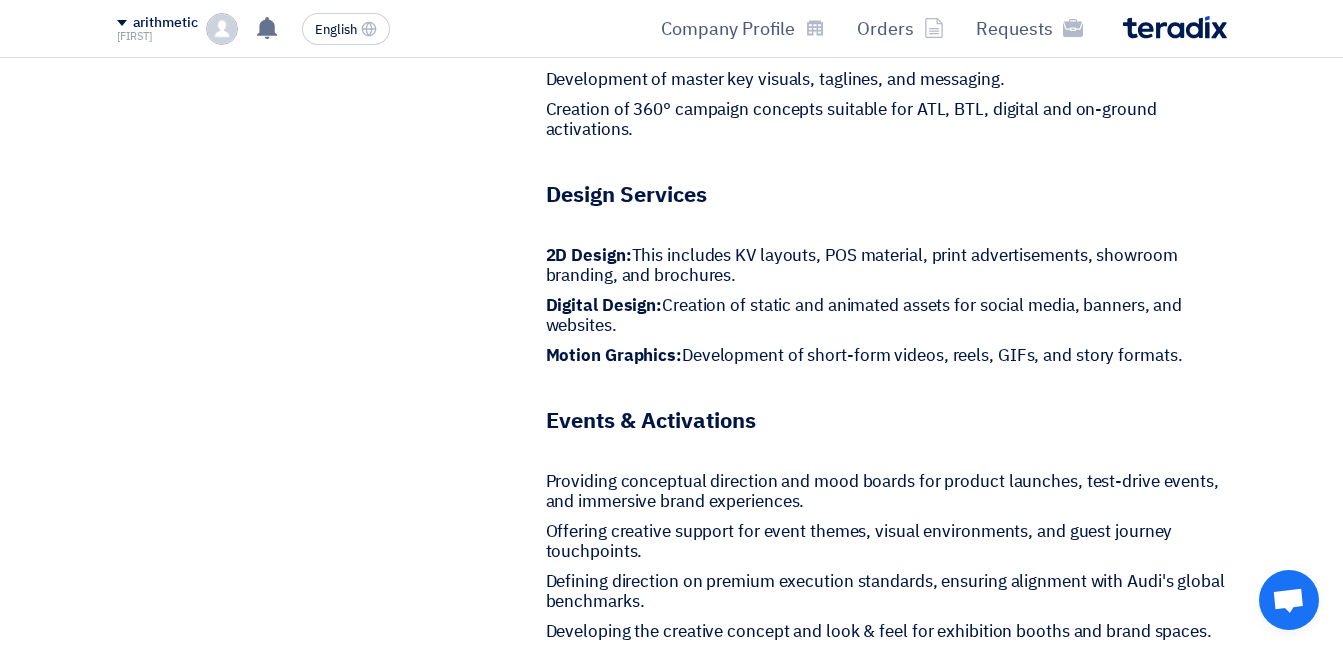 click 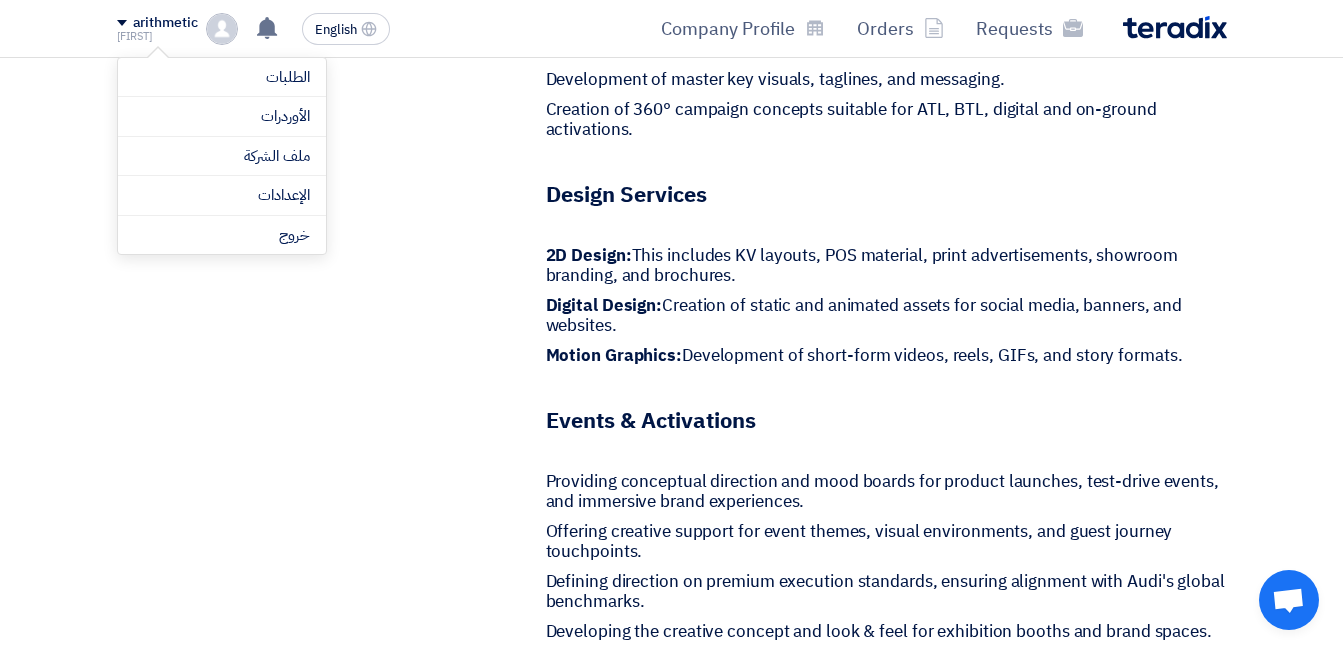 click on "Application Dates
Response Deadline
Time Remaining
5
day
:
23
clock
:
19
One minute
Questions and Answers
No questions asked yet
If you have any questions regarding the order, please ask them here after you have accepted the order.
+ Add a new question" 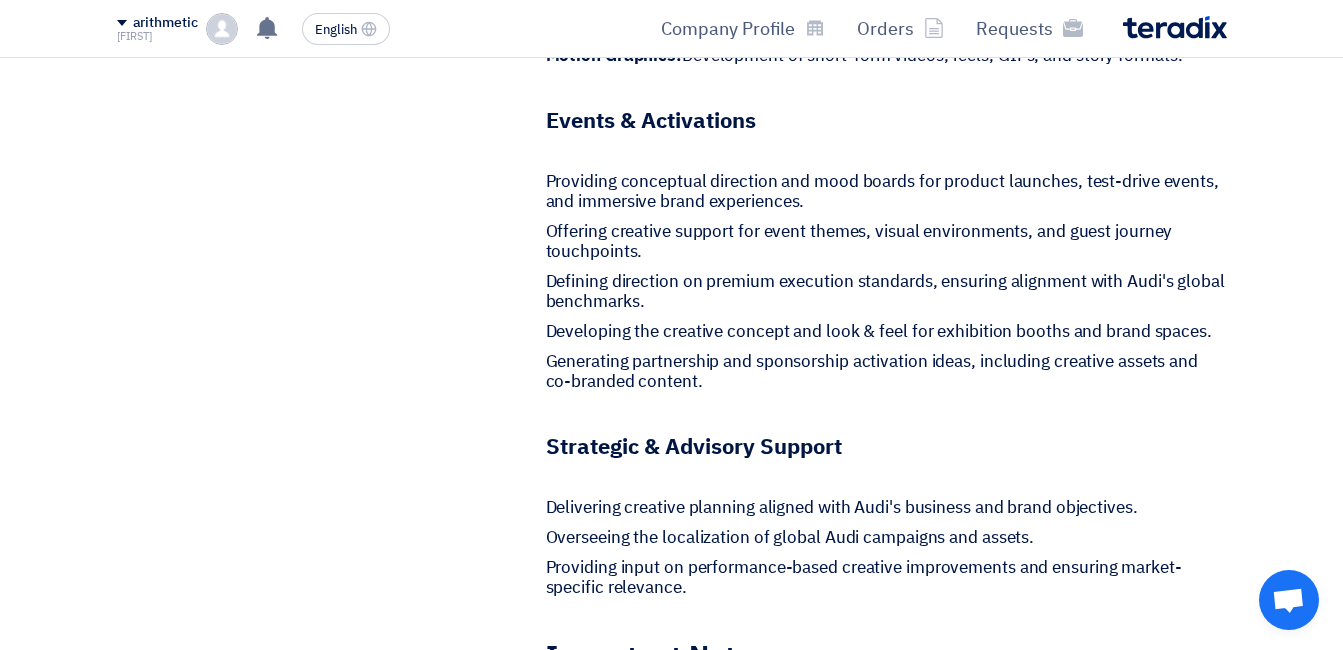 scroll, scrollTop: 1625, scrollLeft: 0, axis: vertical 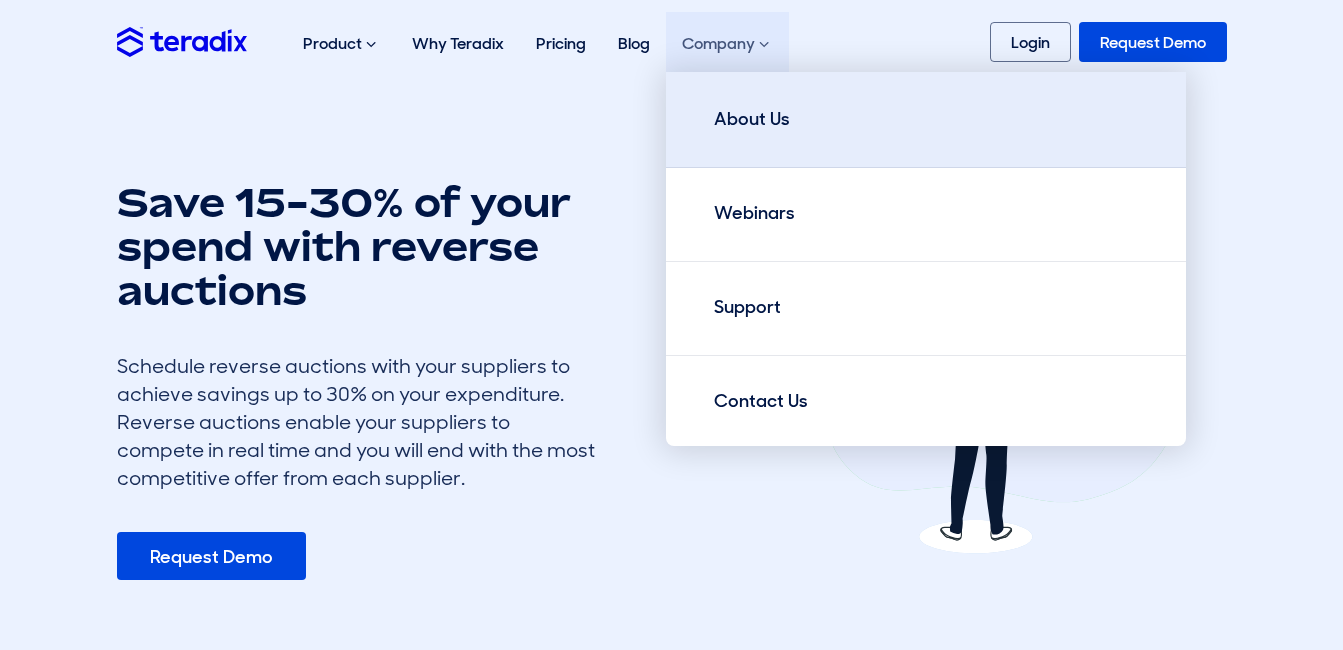 click on "About Us" at bounding box center (752, 119) 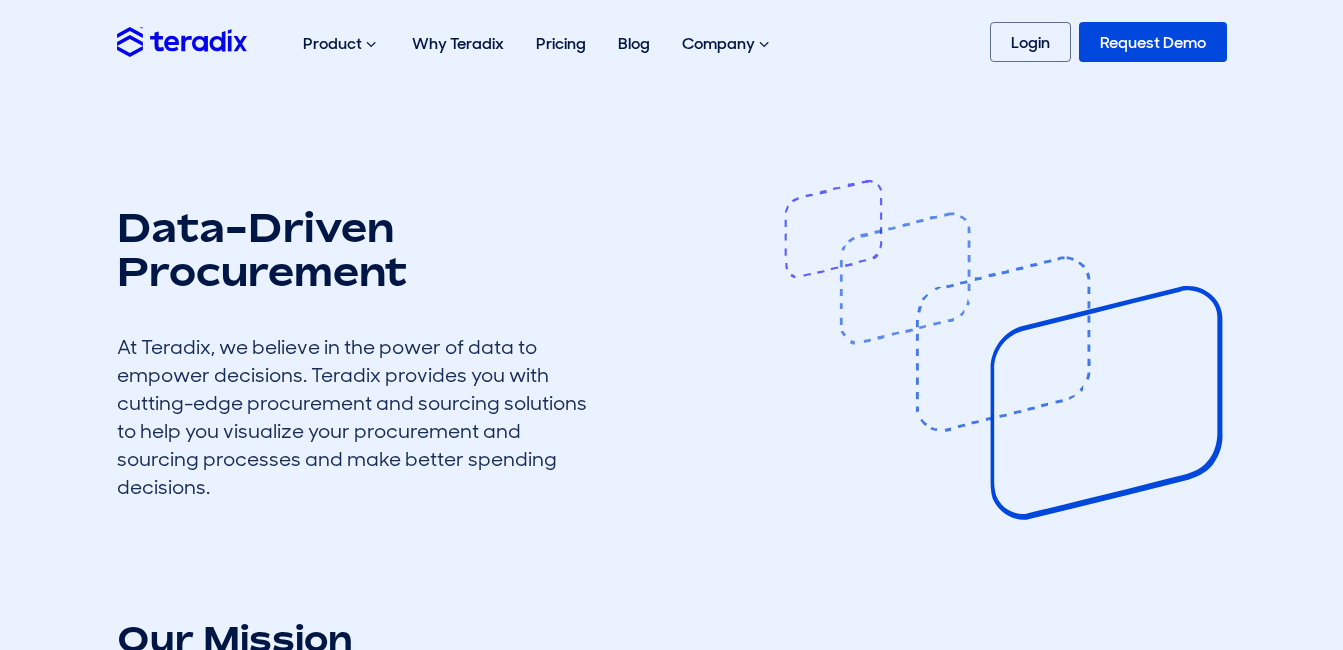 scroll, scrollTop: 0, scrollLeft: 0, axis: both 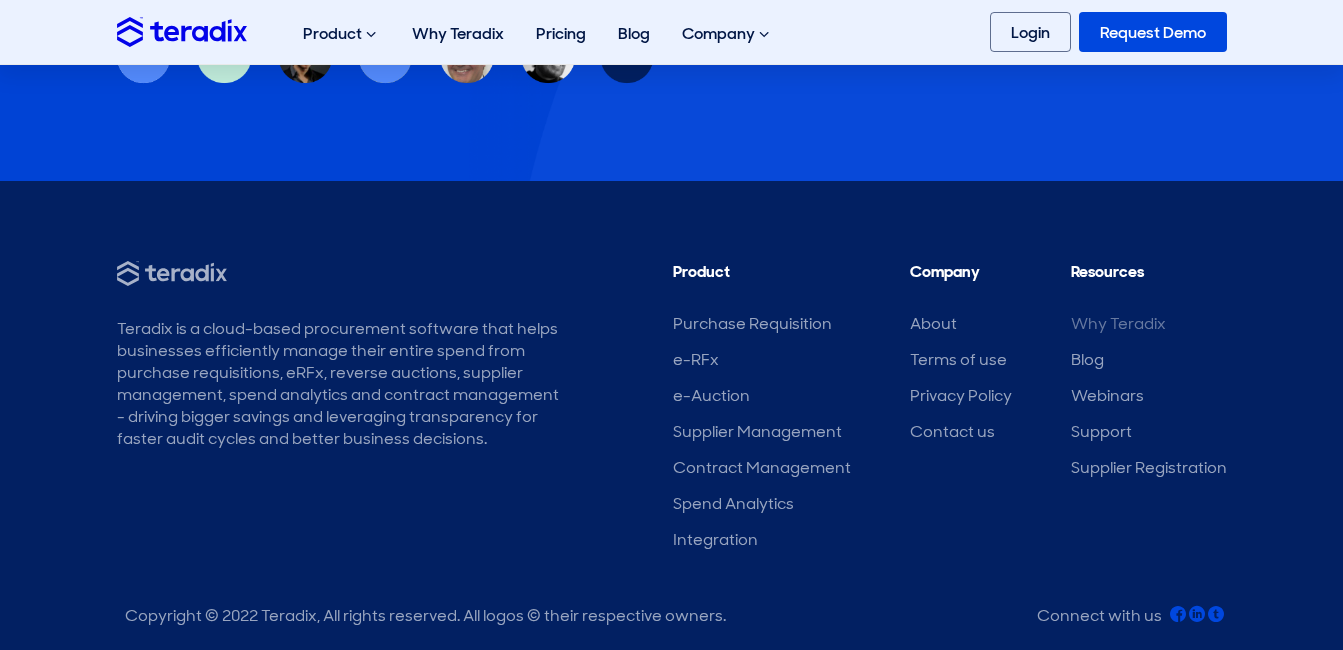 click on "Why Teradix" at bounding box center [1118, 323] 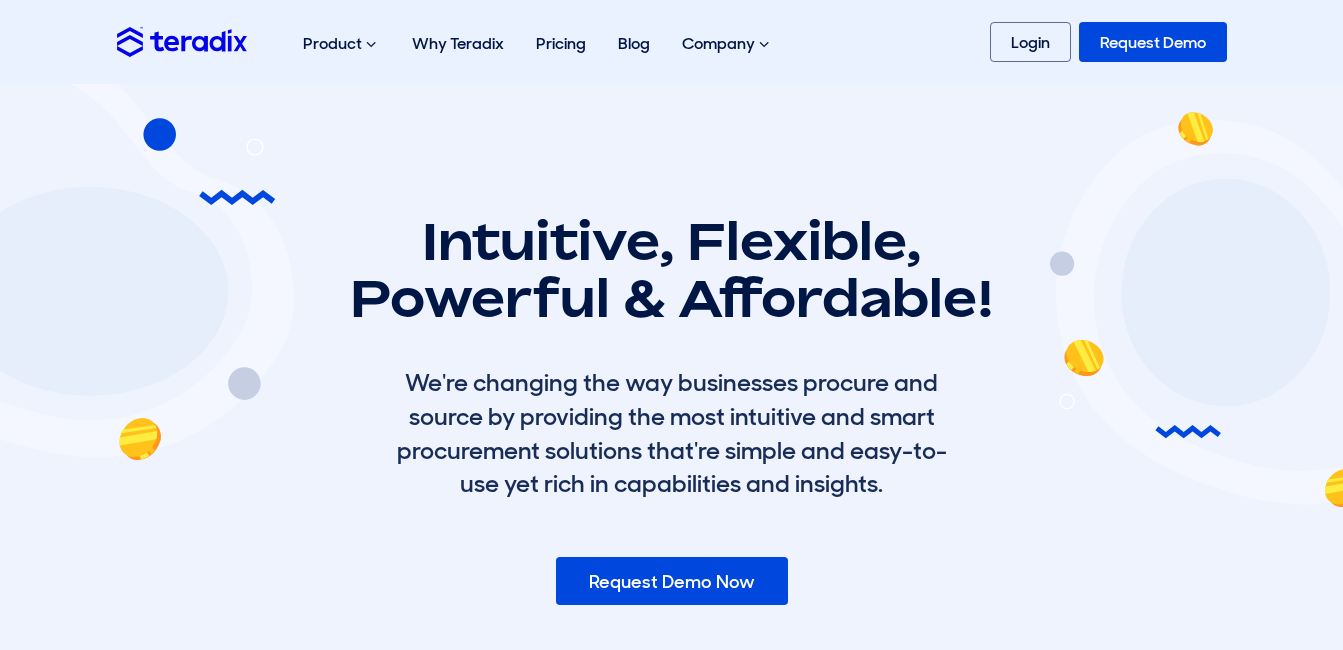 scroll, scrollTop: 0, scrollLeft: 0, axis: both 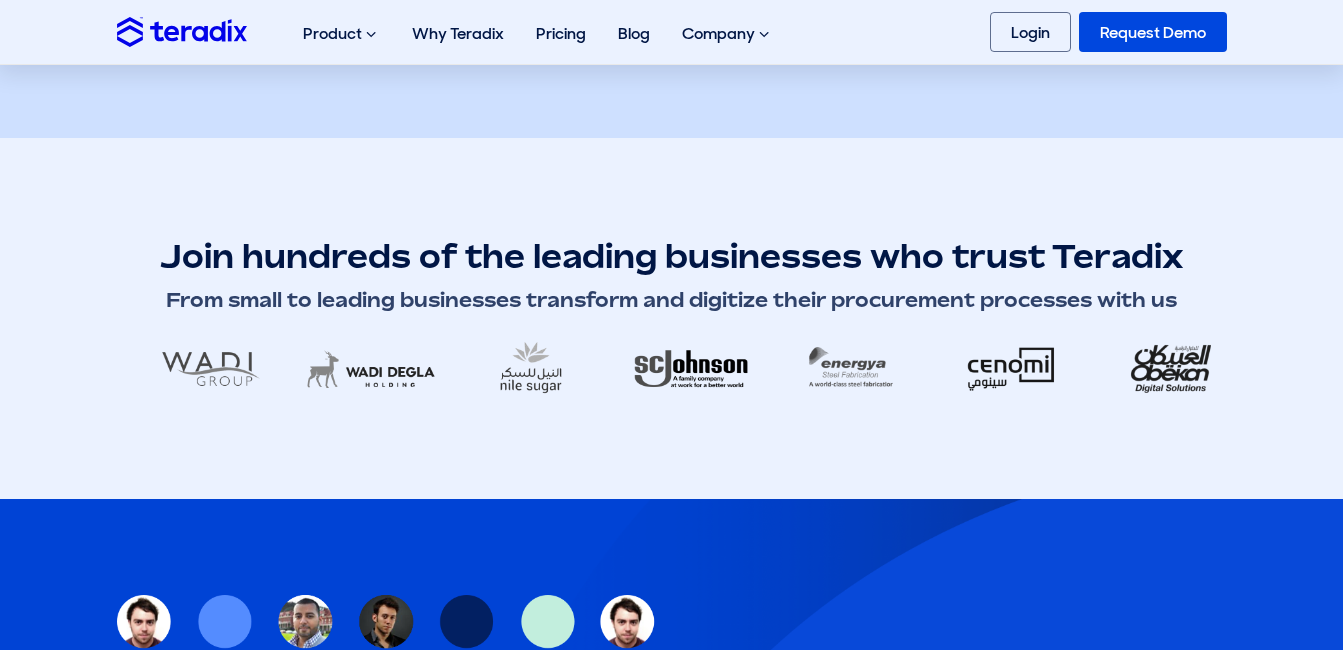 click at bounding box center [1811, 368] 